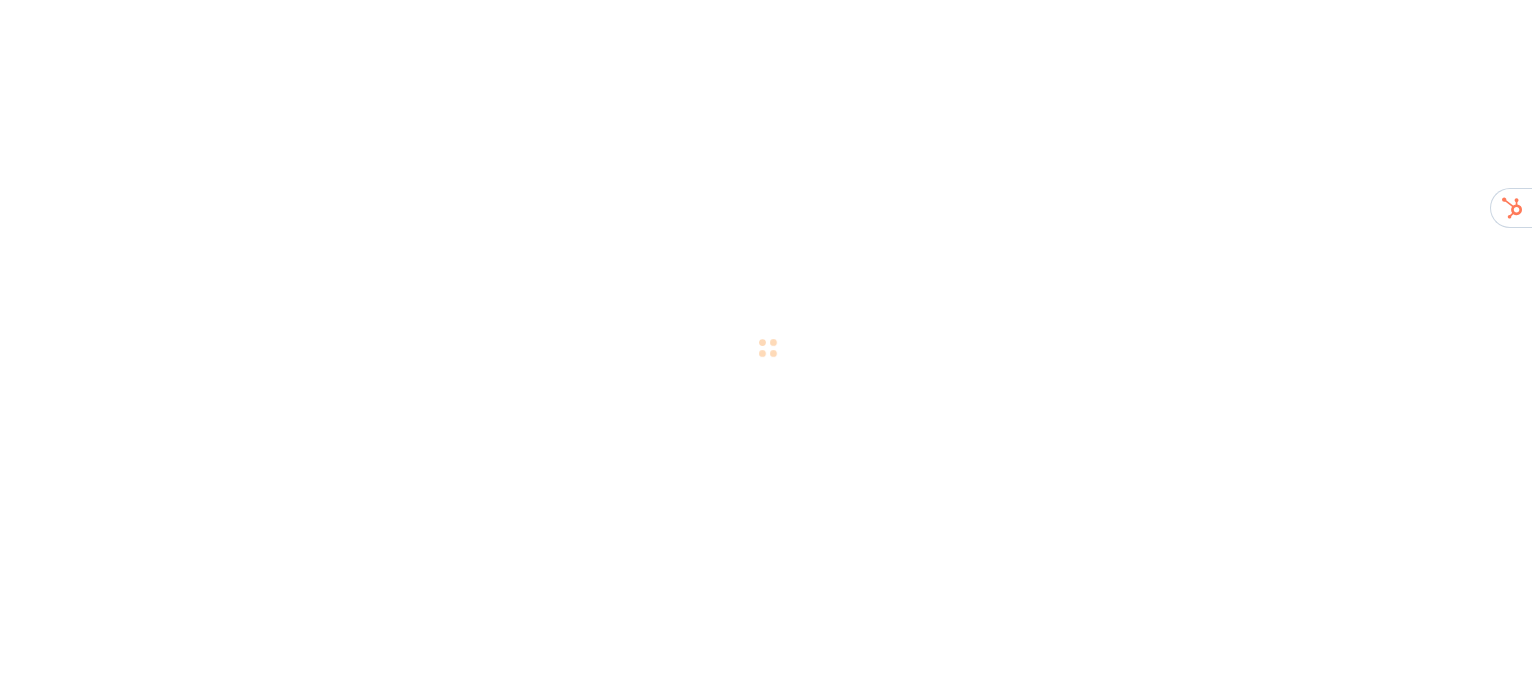 scroll, scrollTop: 0, scrollLeft: 0, axis: both 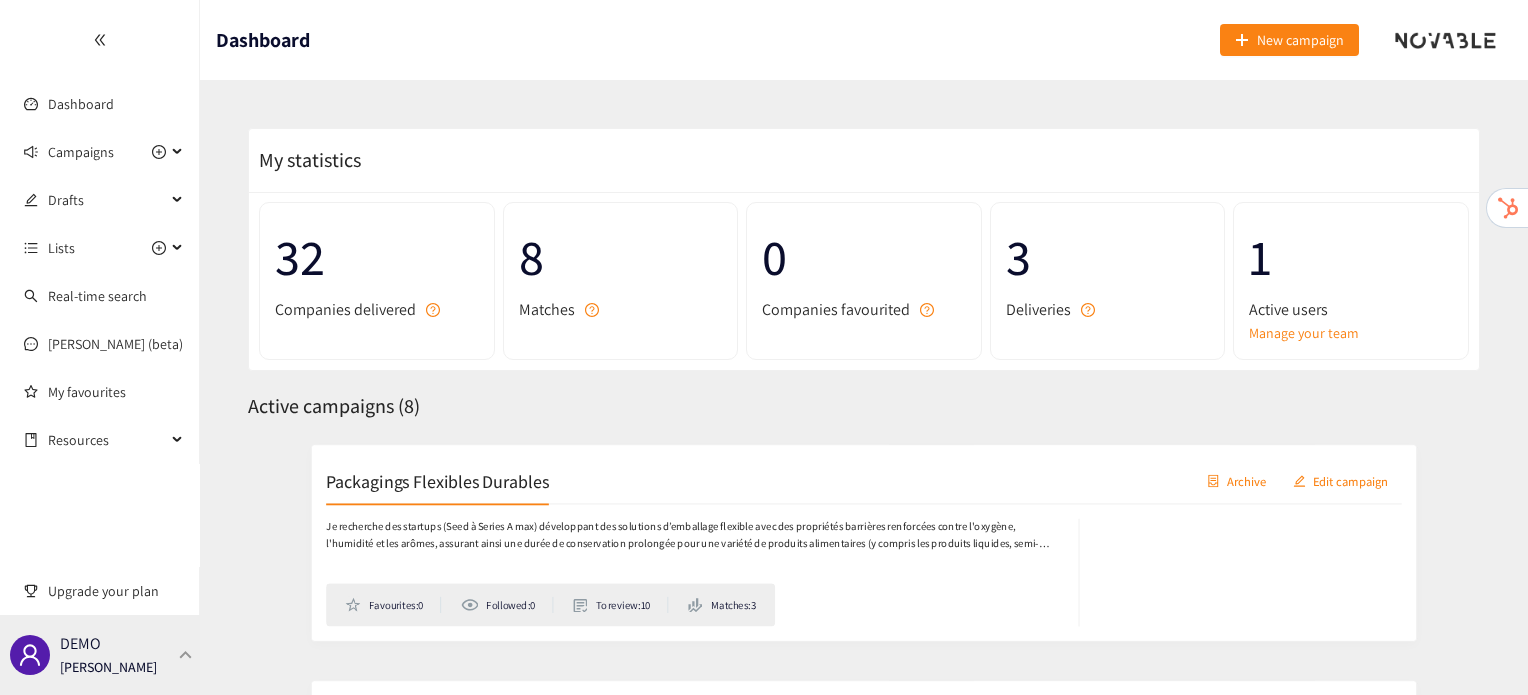 click at bounding box center (186, 654) 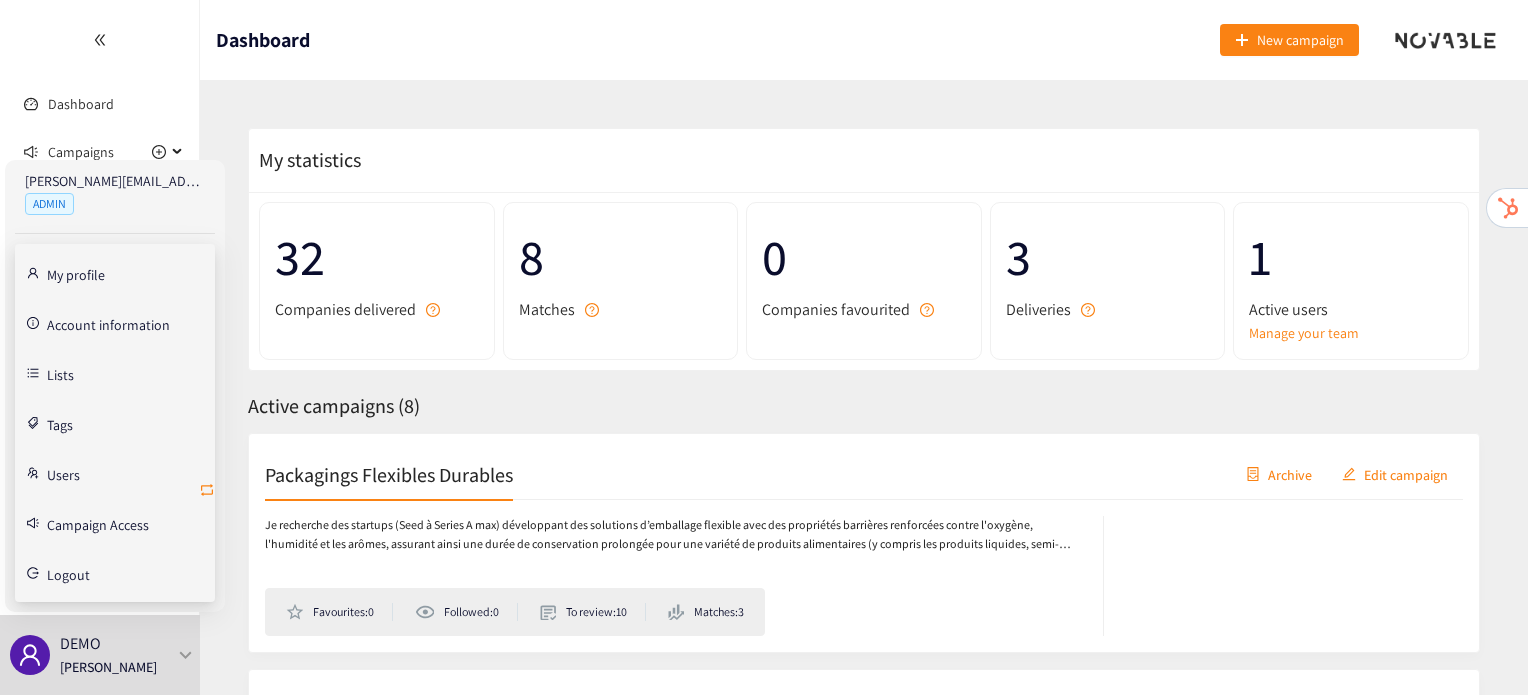 click 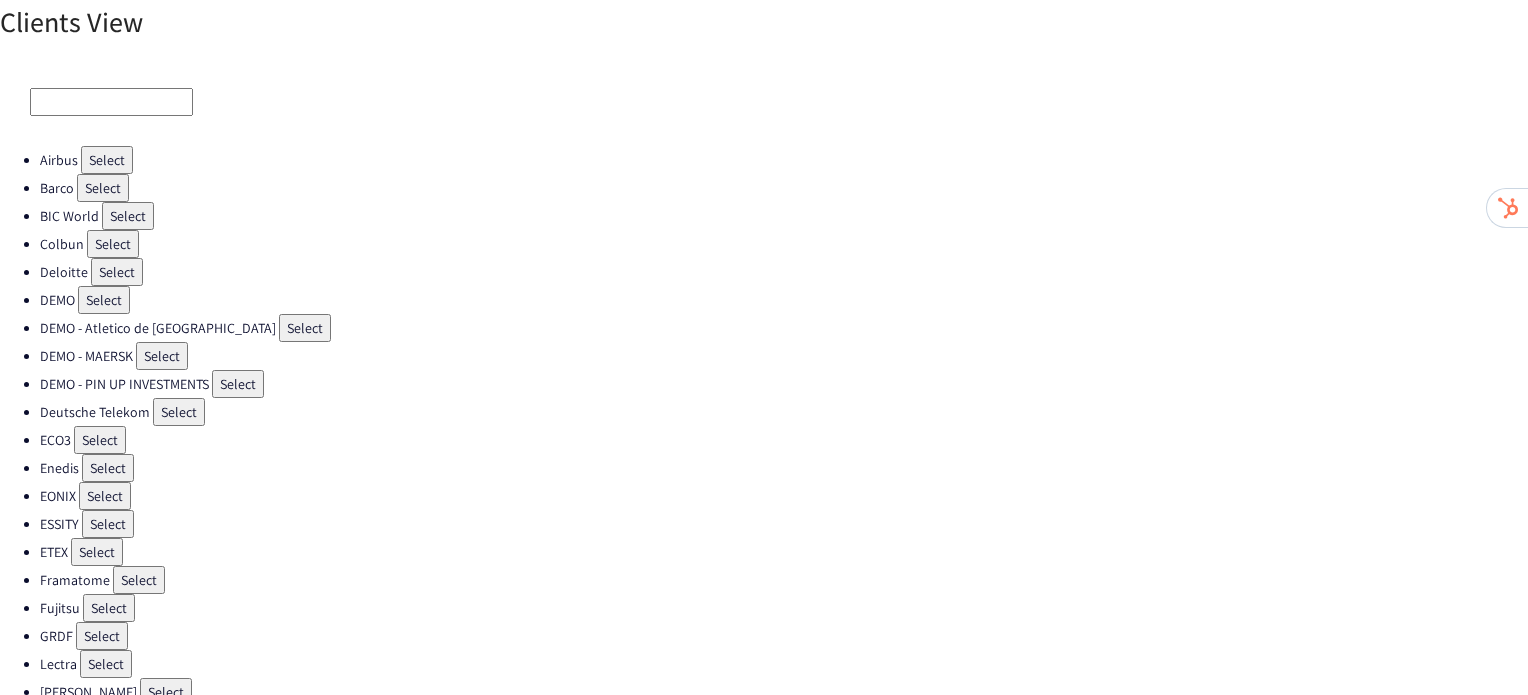 scroll, scrollTop: 538, scrollLeft: 0, axis: vertical 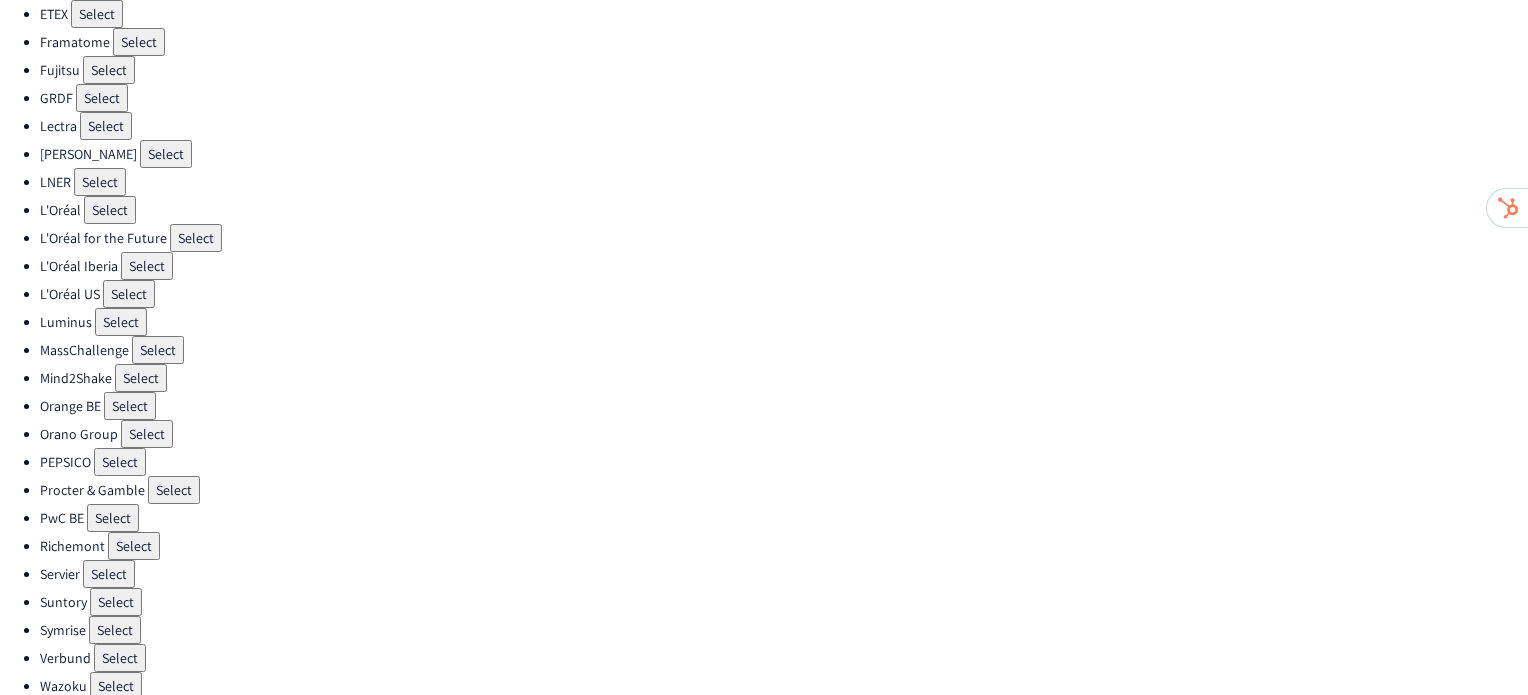 click on "Select" at bounding box center [120, 462] 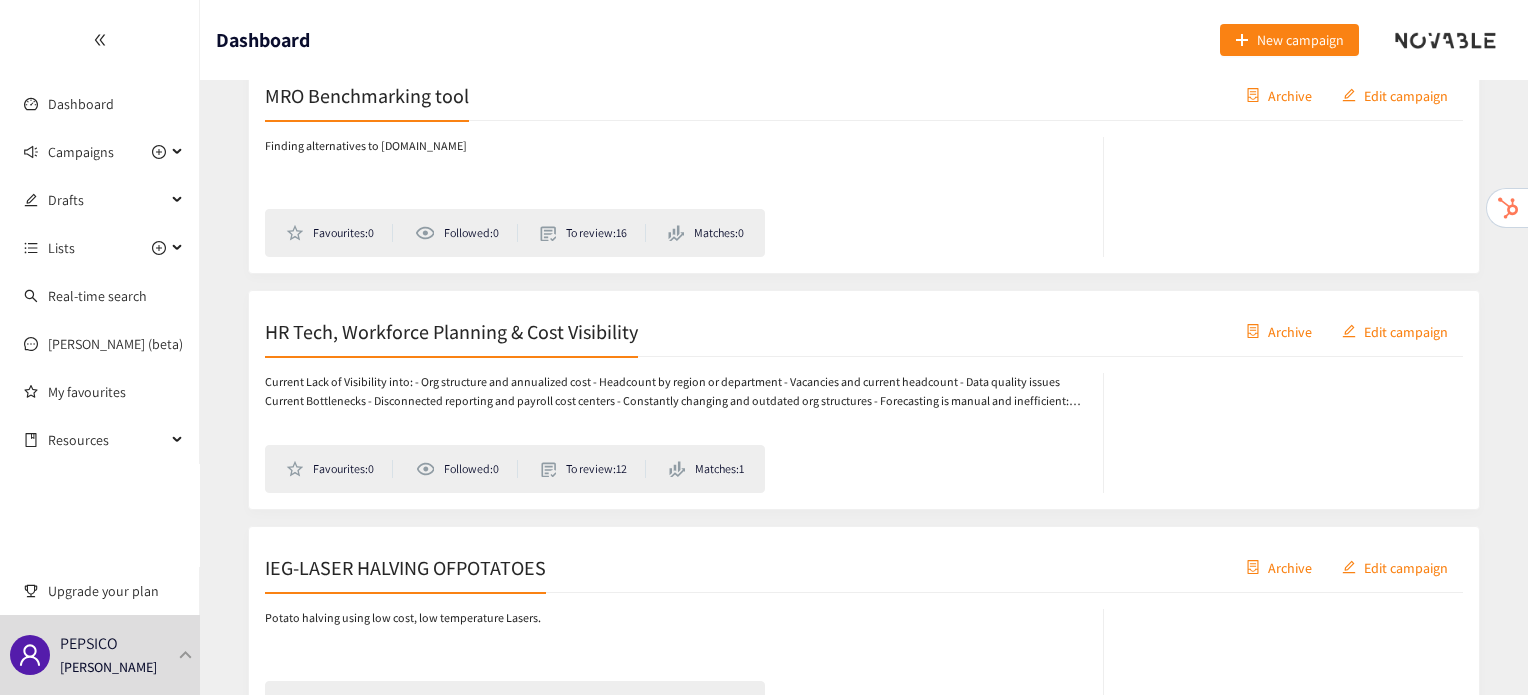 scroll, scrollTop: 648, scrollLeft: 0, axis: vertical 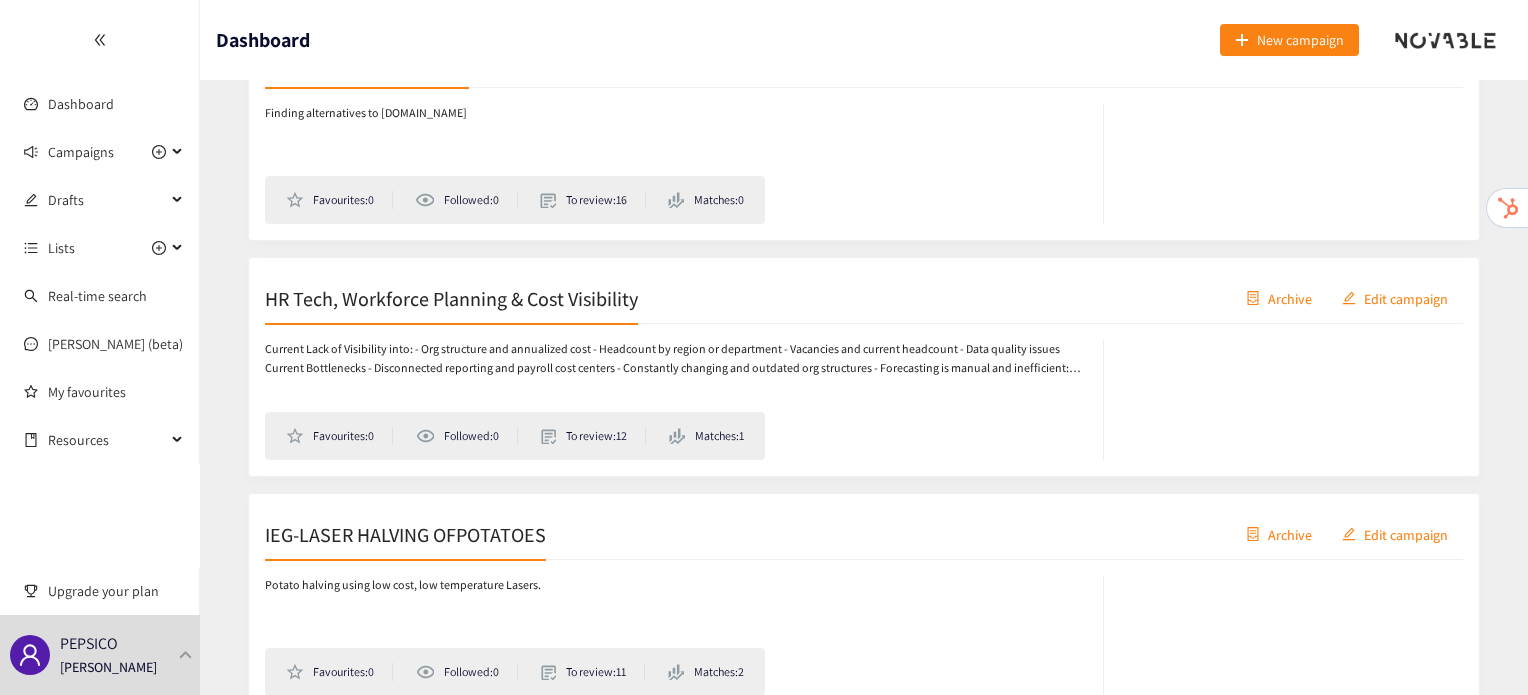 click on "HR Tech, Workforce Planning & Cost Visibility" at bounding box center (451, 298) 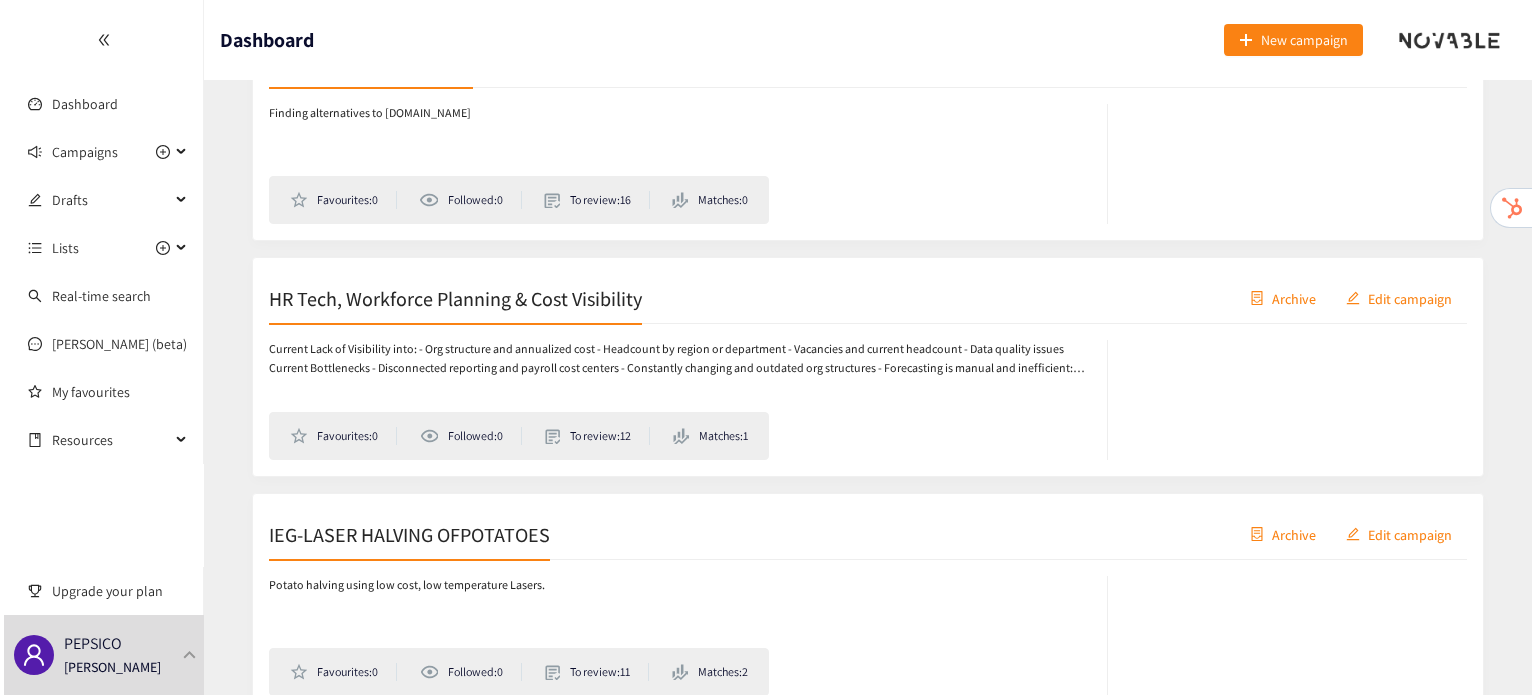 scroll, scrollTop: 0, scrollLeft: 0, axis: both 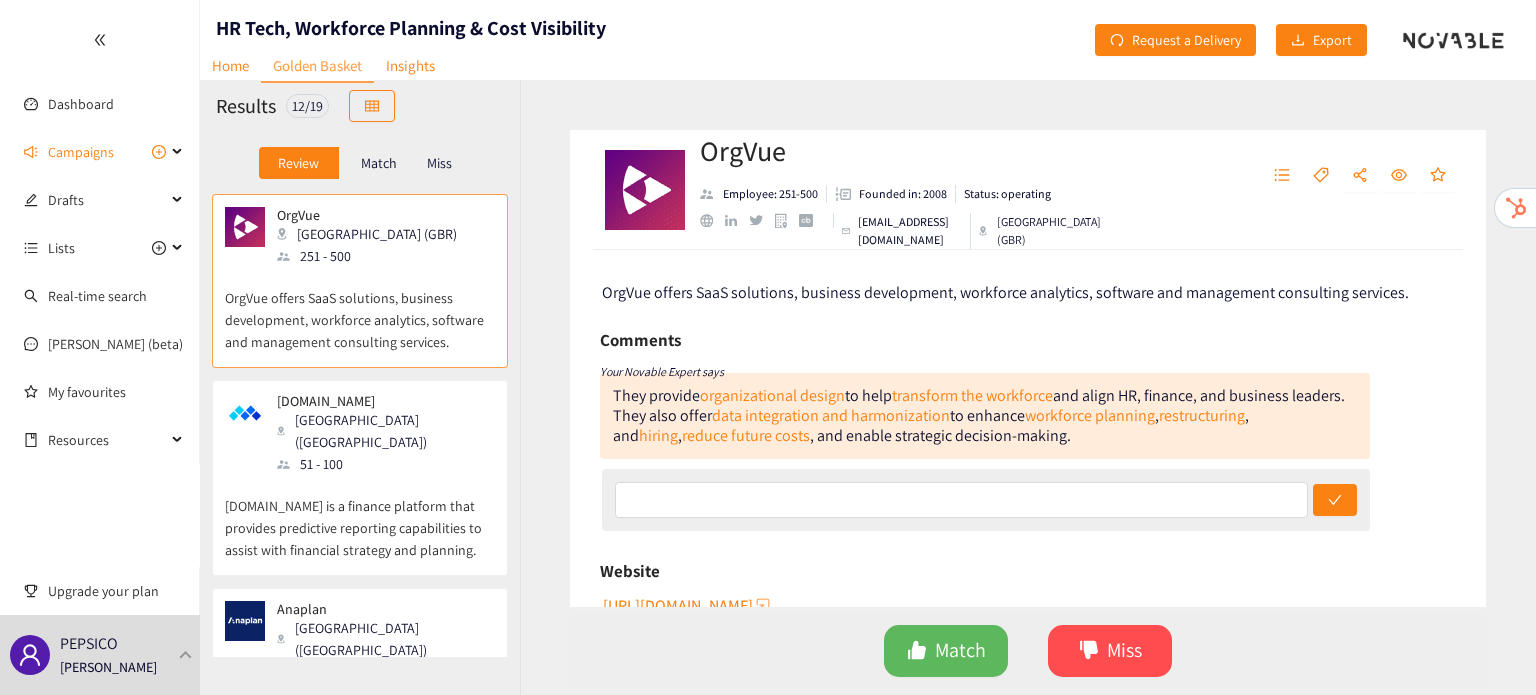 click on "Match" at bounding box center (379, 163) 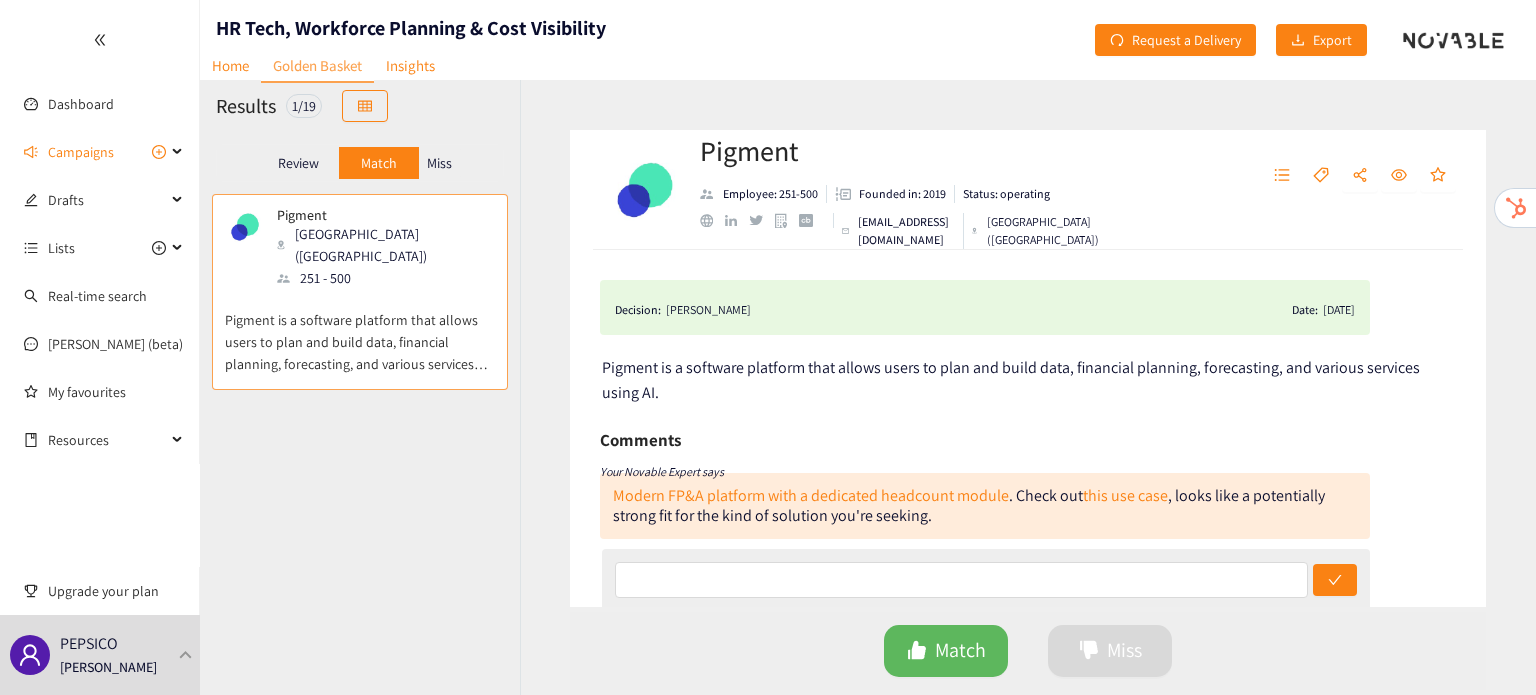 click on "Miss" at bounding box center [440, 163] 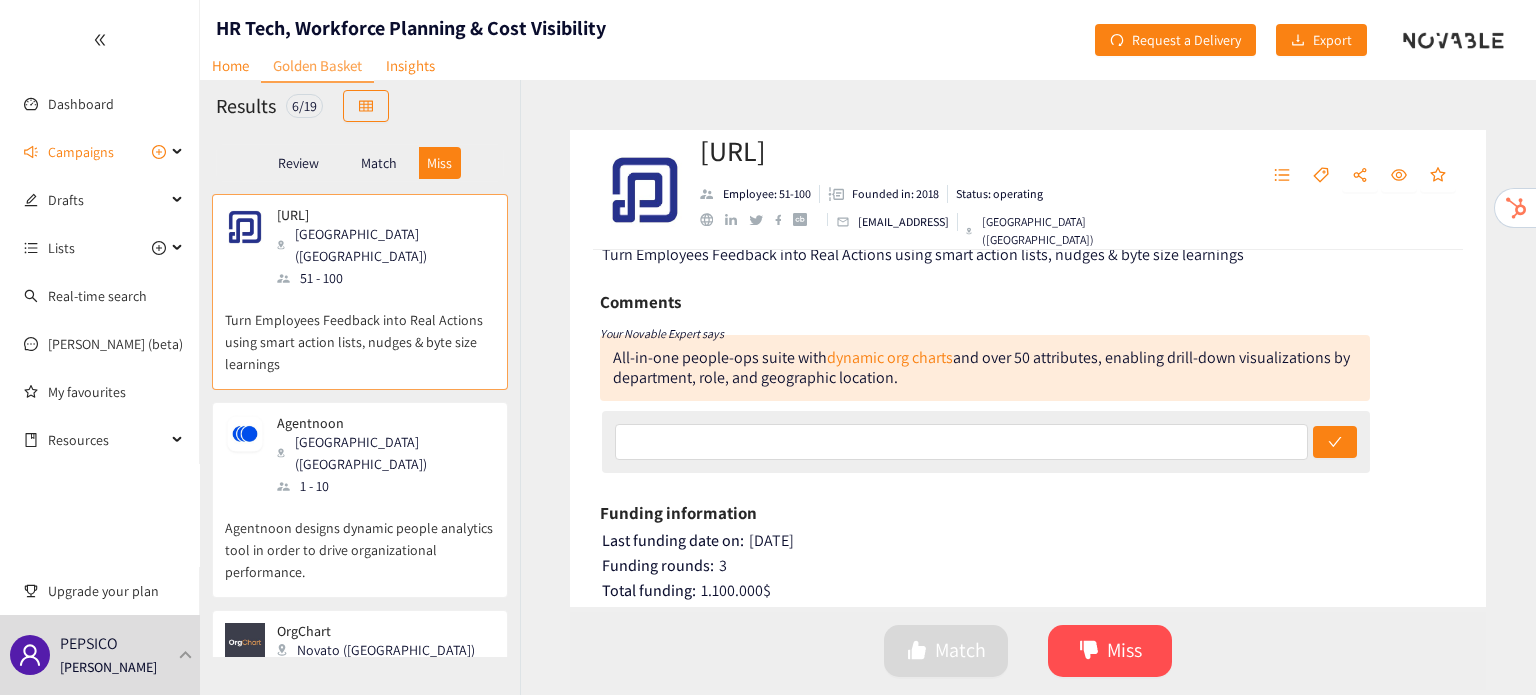 scroll, scrollTop: 60, scrollLeft: 0, axis: vertical 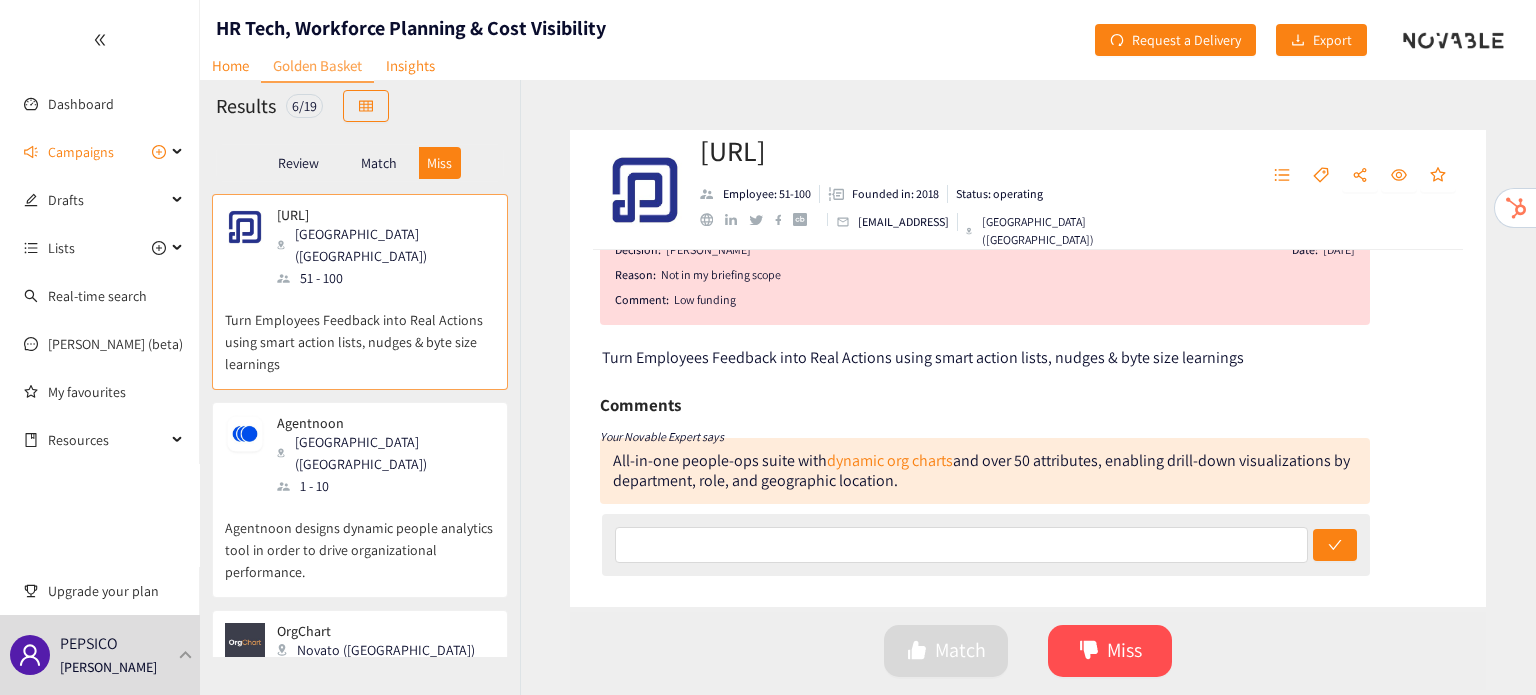 click on "[GEOGRAPHIC_DATA] ([GEOGRAPHIC_DATA])" at bounding box center (385, 453) 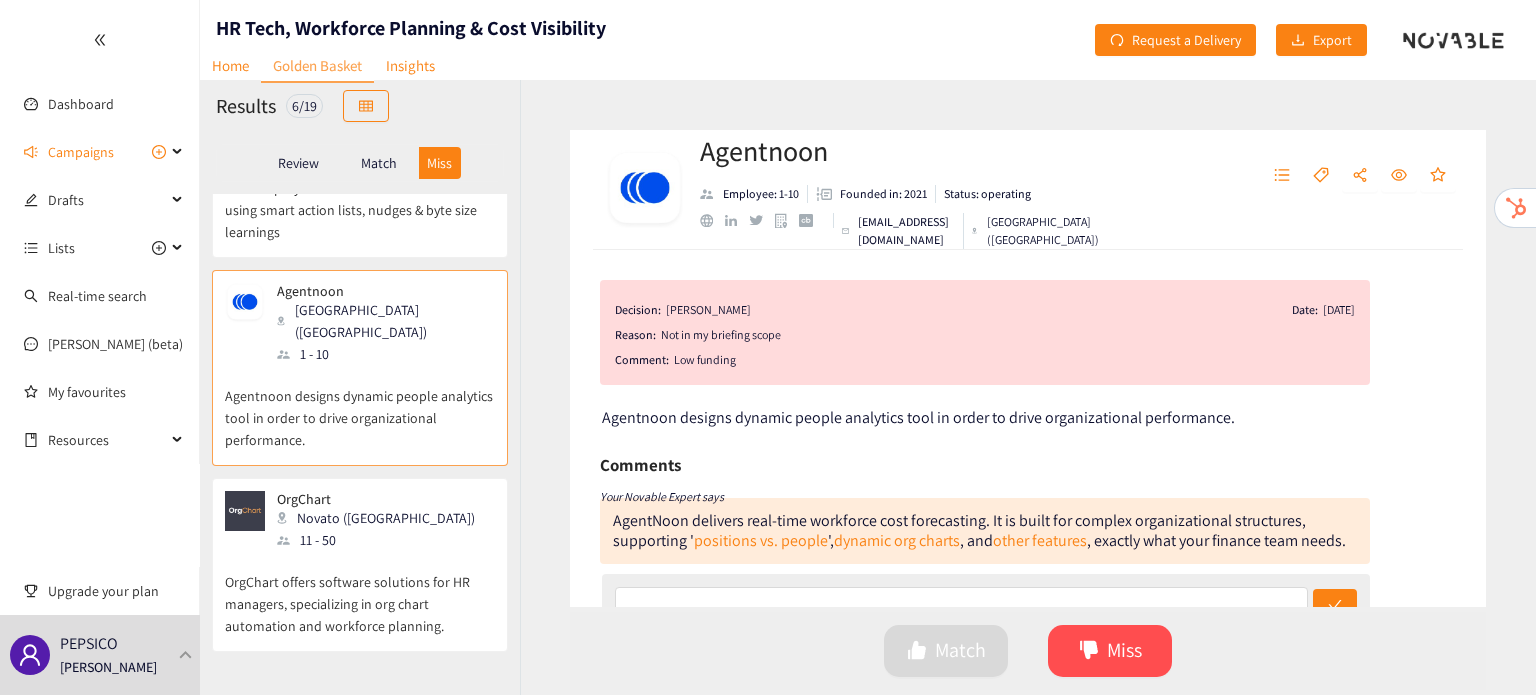 scroll, scrollTop: 140, scrollLeft: 0, axis: vertical 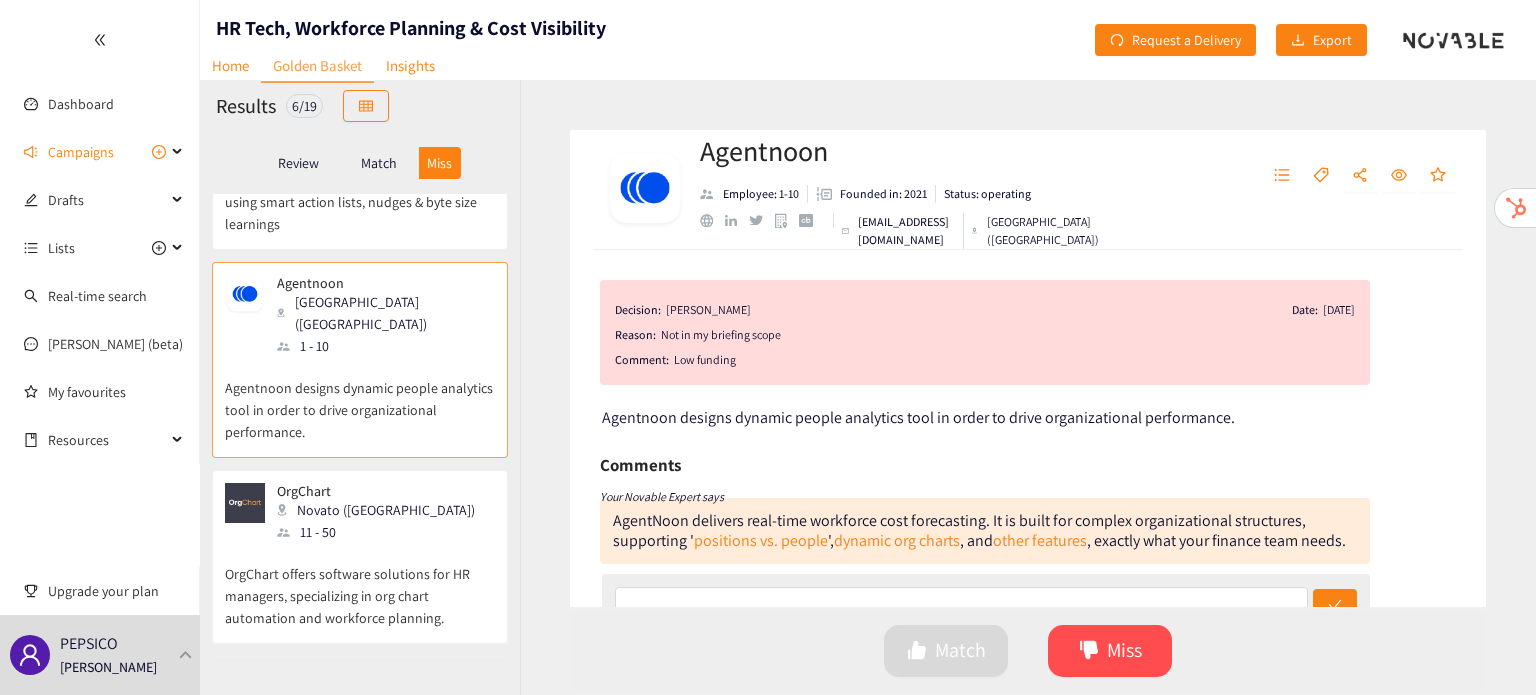 click on "11 - 50" at bounding box center [382, 532] 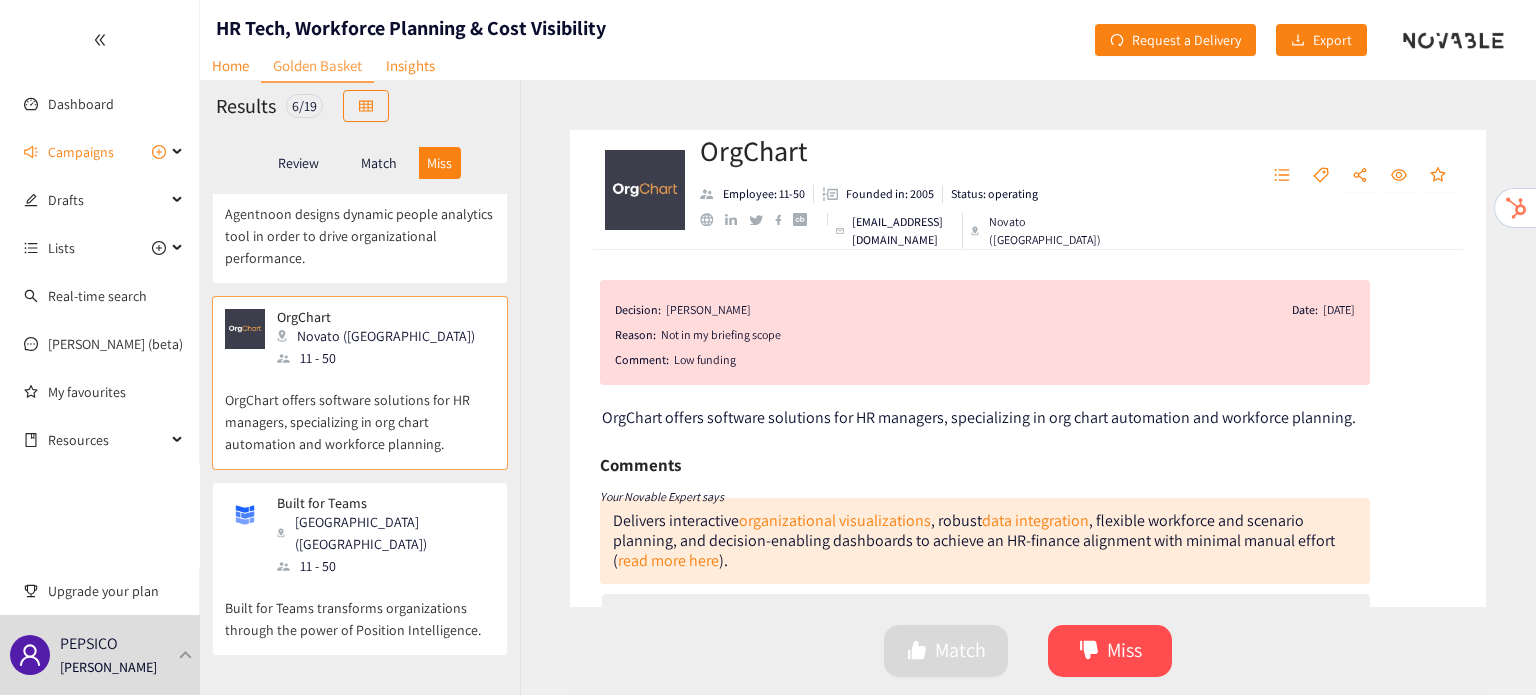 scroll, scrollTop: 344, scrollLeft: 0, axis: vertical 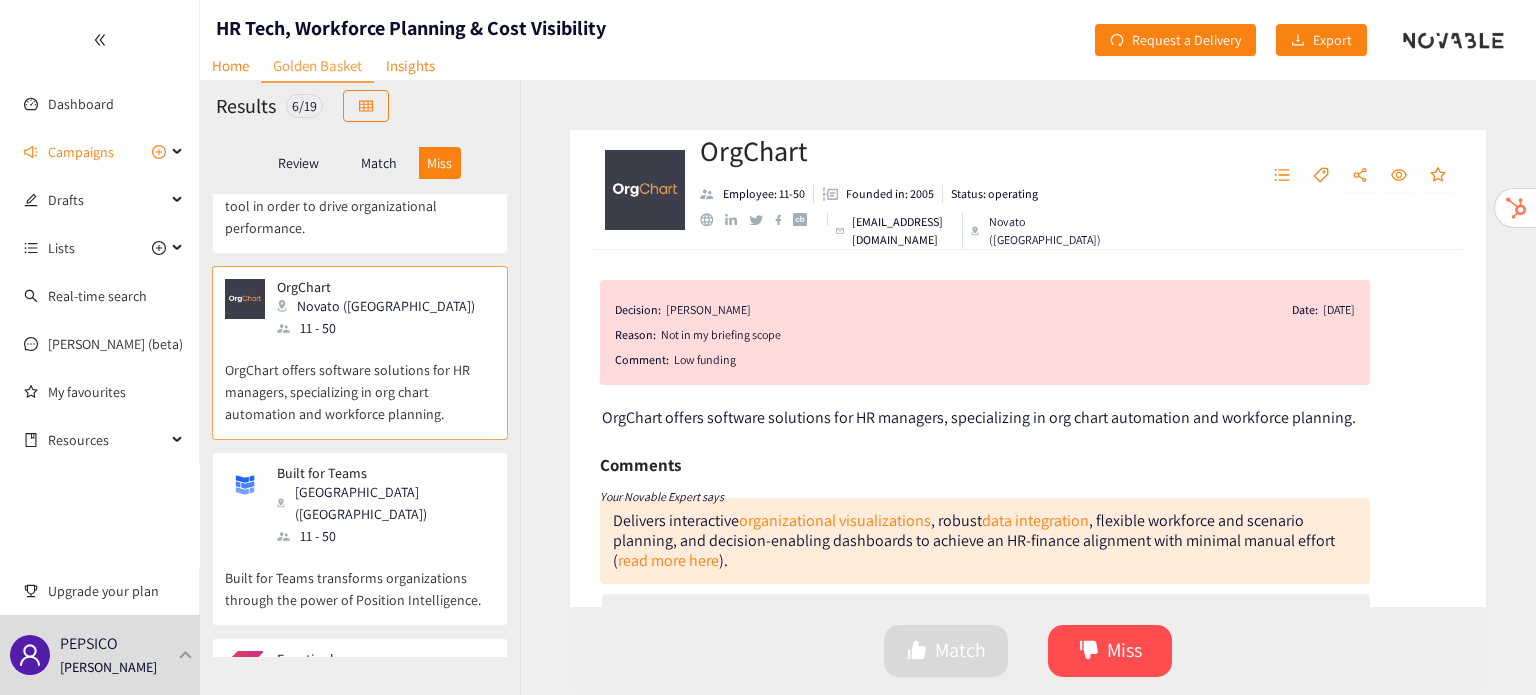 click on "Built for Teams transforms organizations through the power of Position Intelligence." at bounding box center [360, 579] 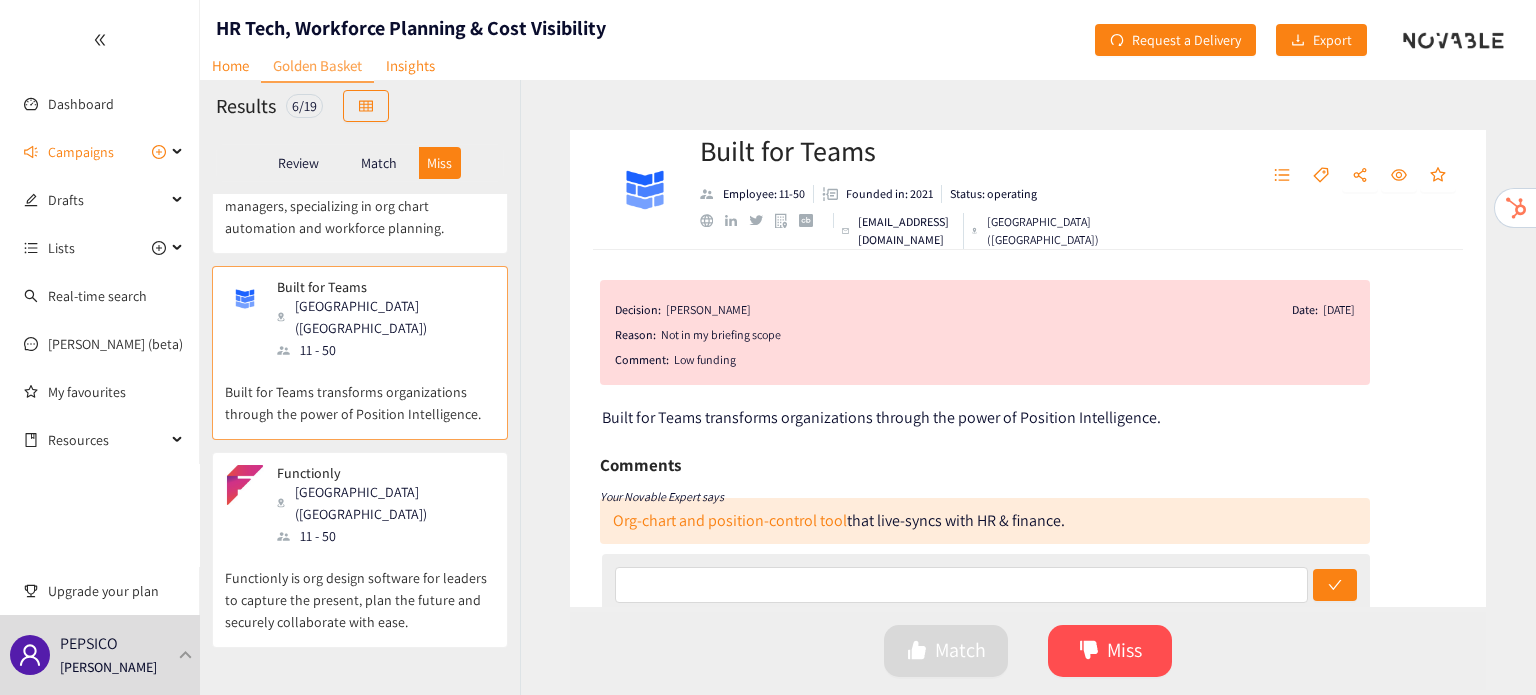 scroll, scrollTop: 531, scrollLeft: 0, axis: vertical 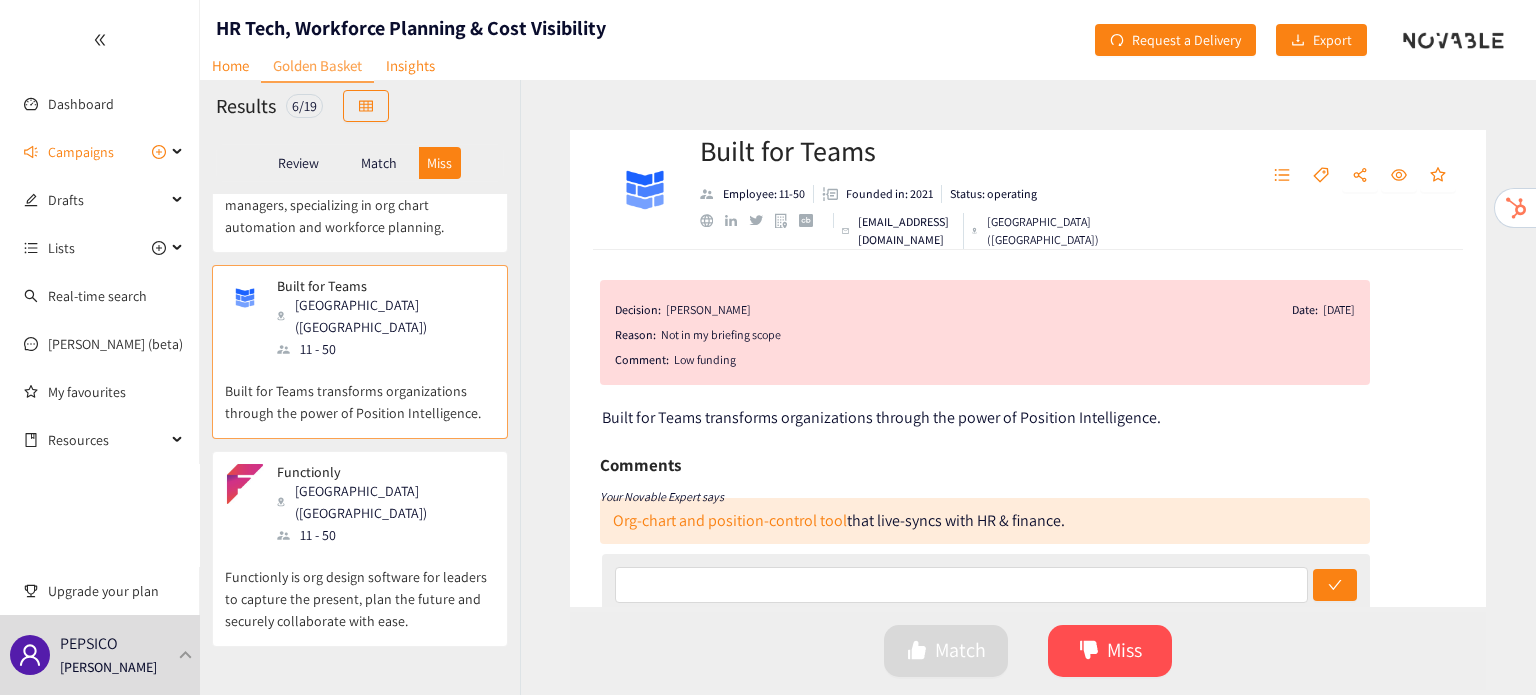 click on "Functionly is org design software for leaders to capture the present, plan the future and securely collaborate with ease." at bounding box center [360, 589] 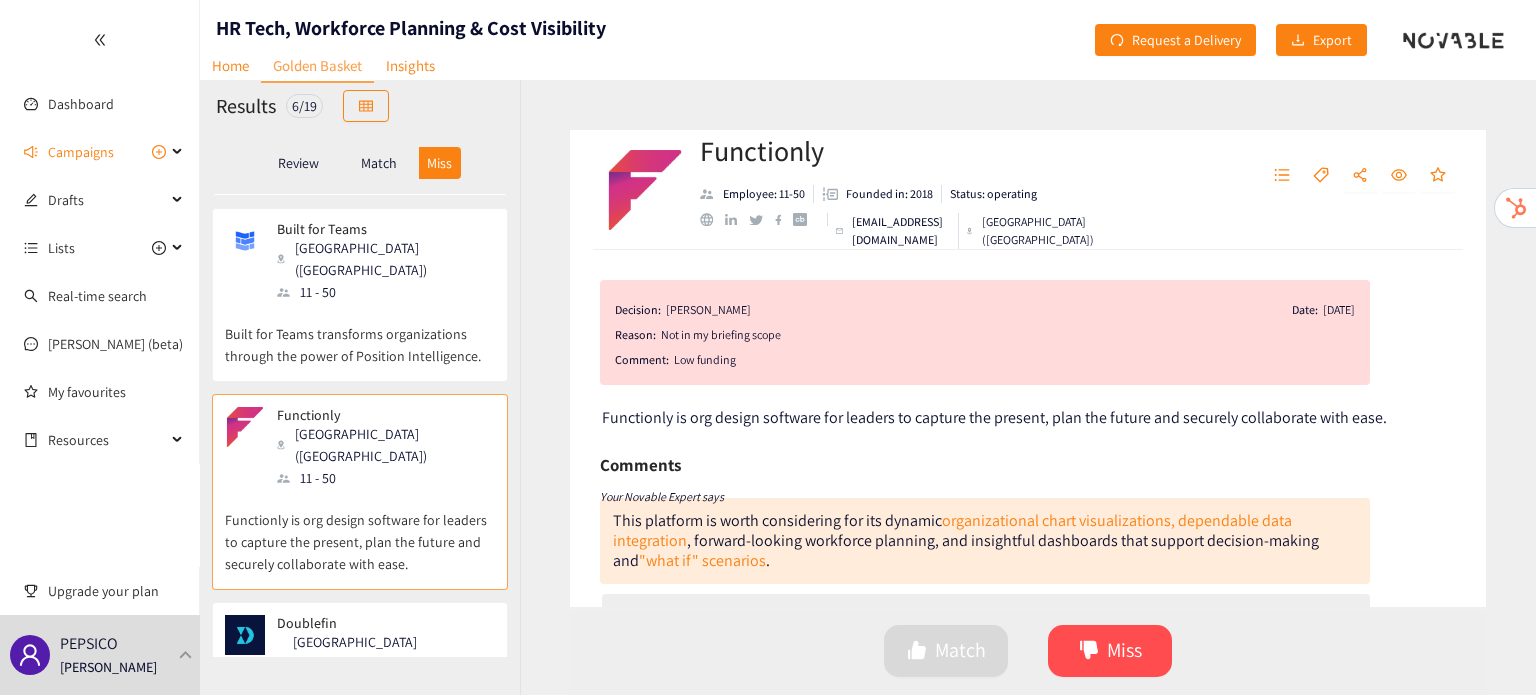 scroll, scrollTop: 606, scrollLeft: 0, axis: vertical 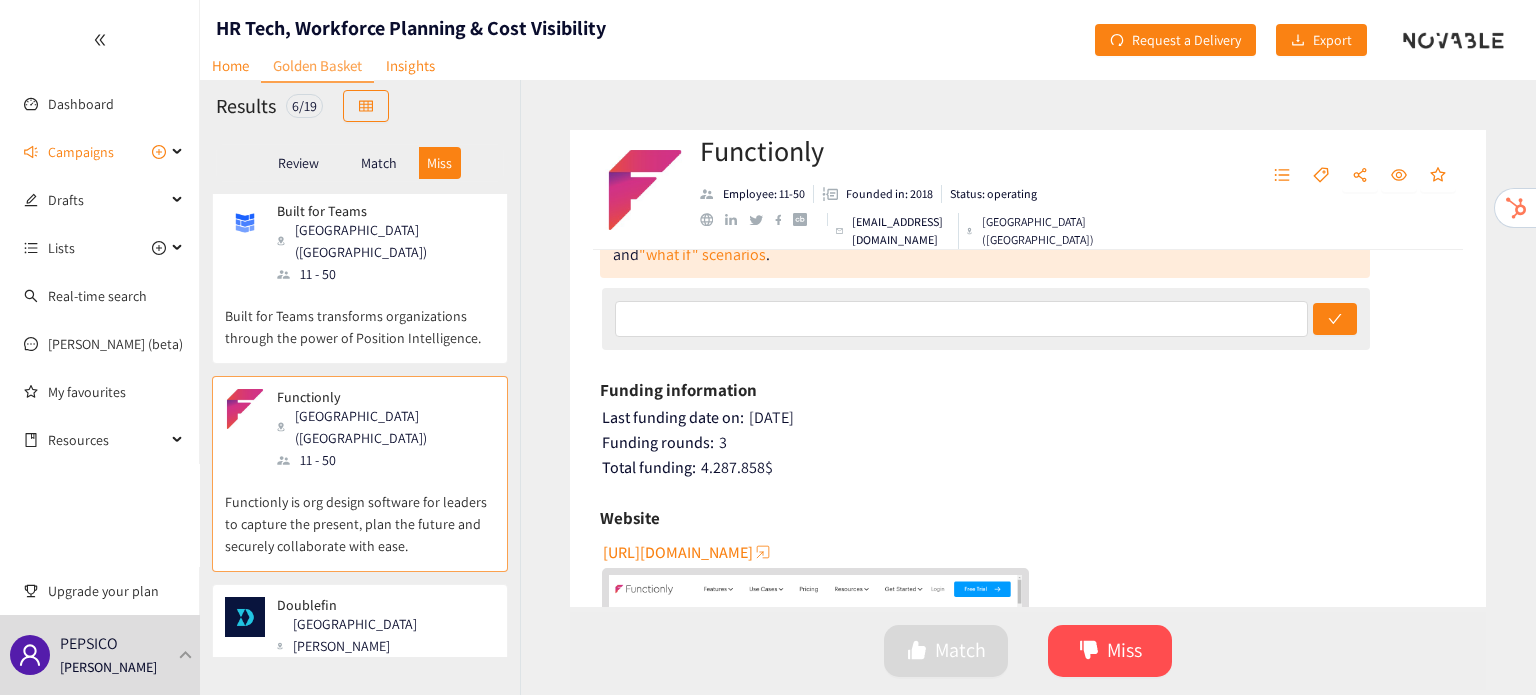 click on "Doublefin is an automated an collaborative resource platform." at bounding box center (360, 733) 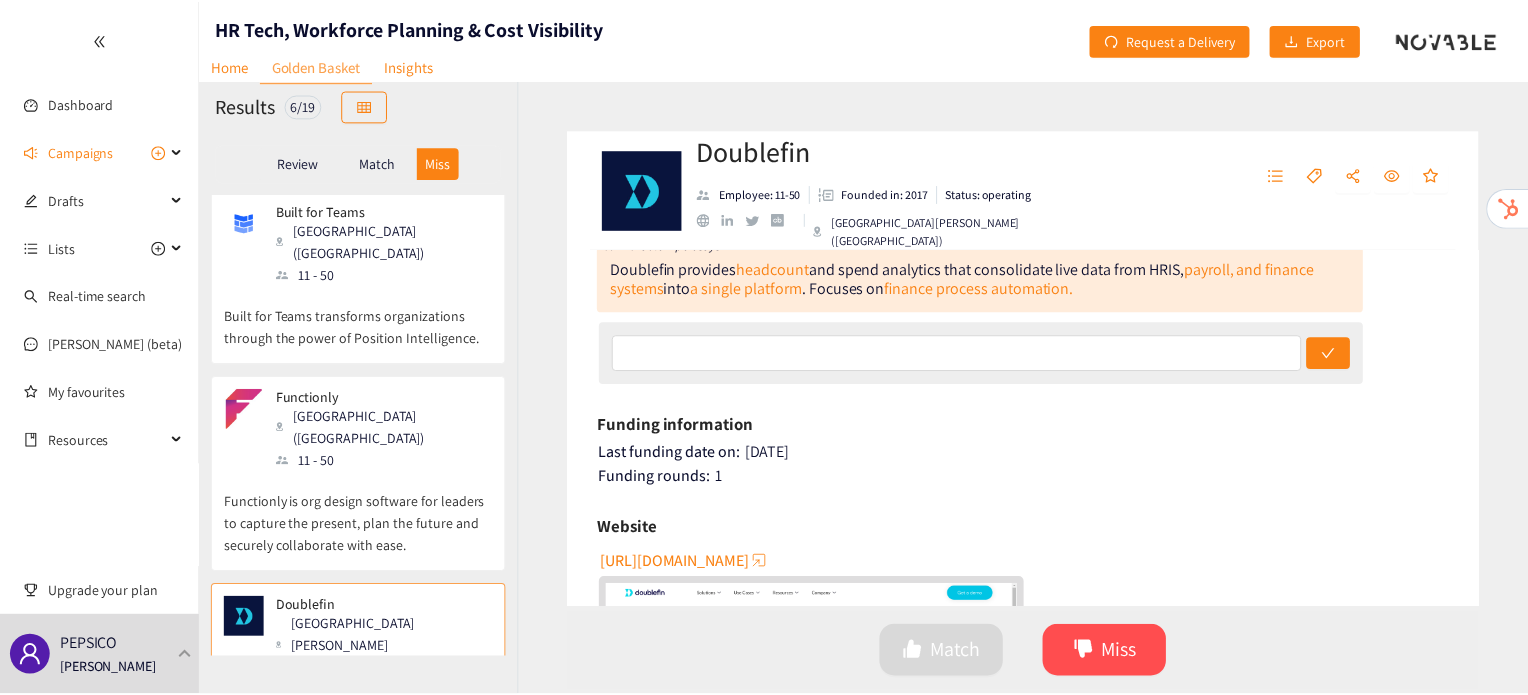 scroll, scrollTop: 252, scrollLeft: 0, axis: vertical 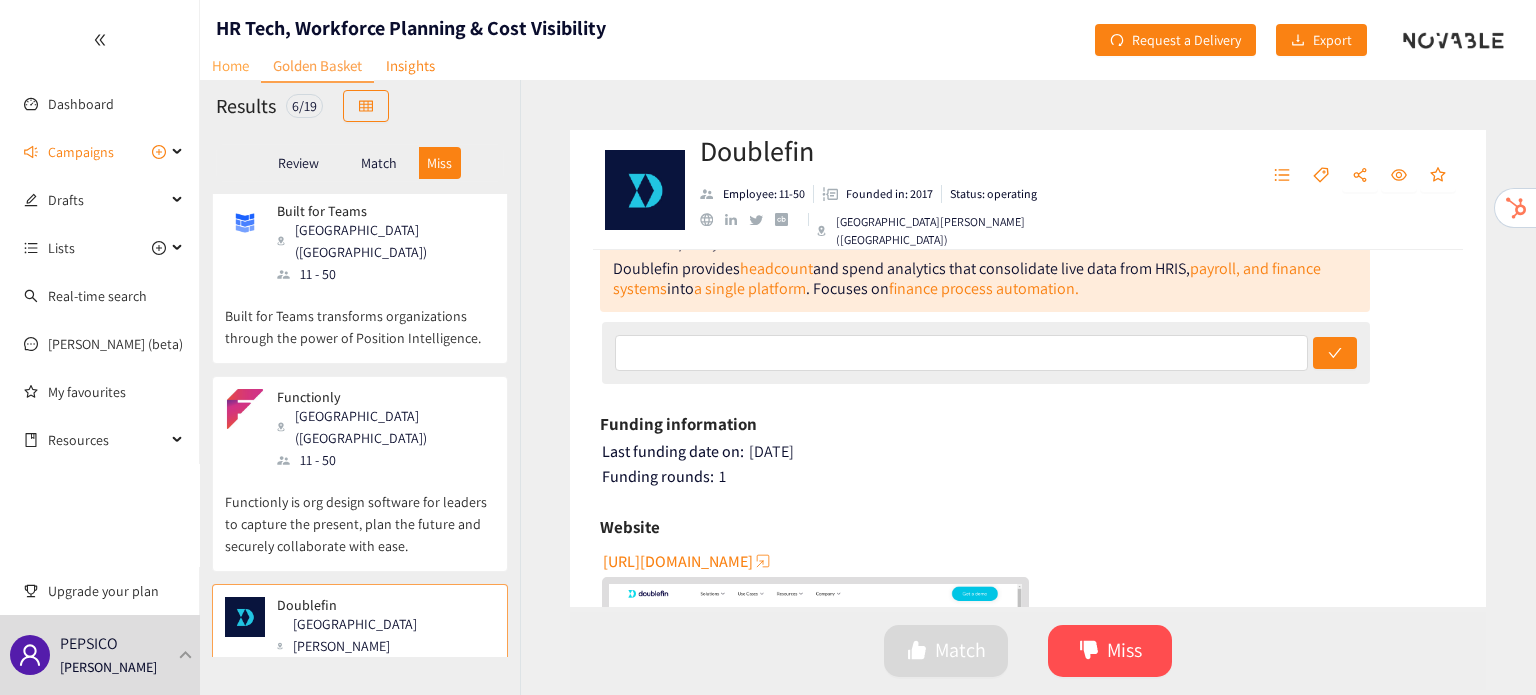 click on "Home" at bounding box center [230, 65] 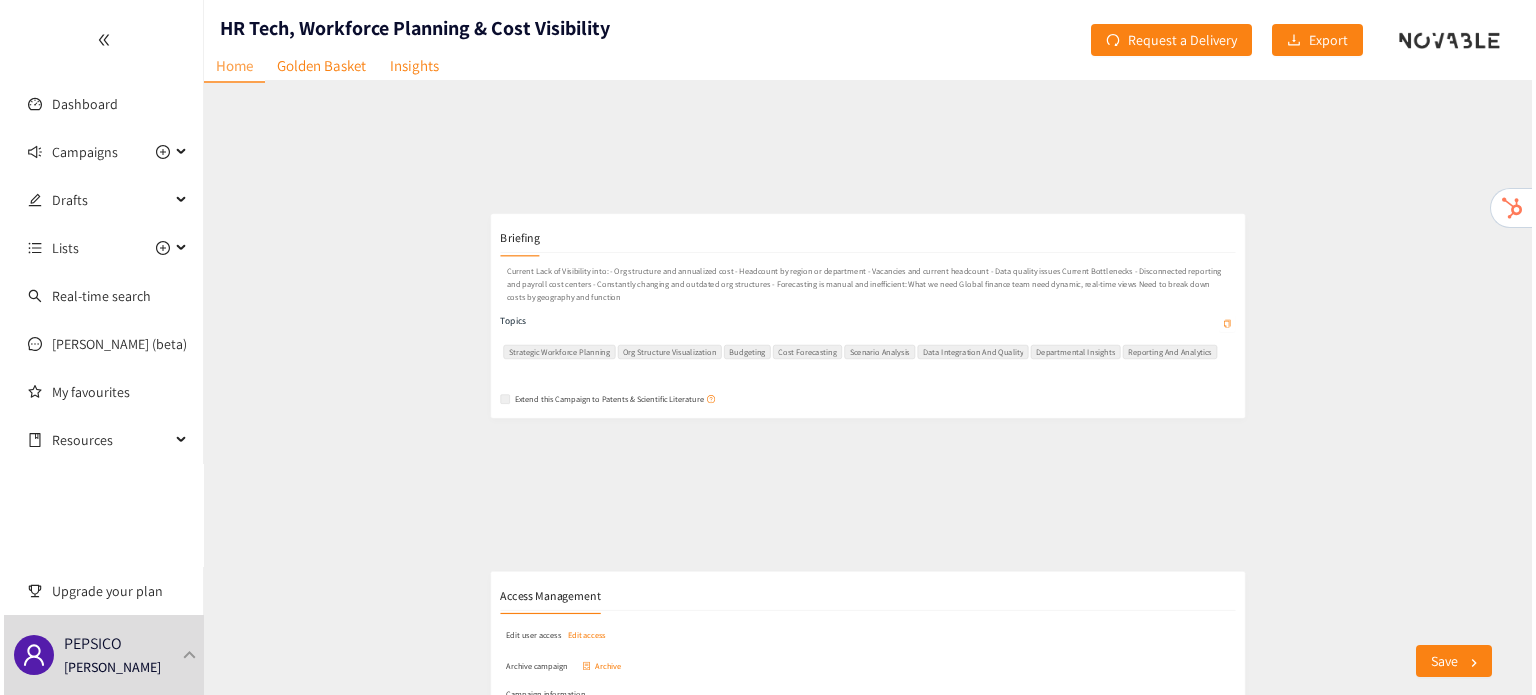 scroll, scrollTop: 0, scrollLeft: 0, axis: both 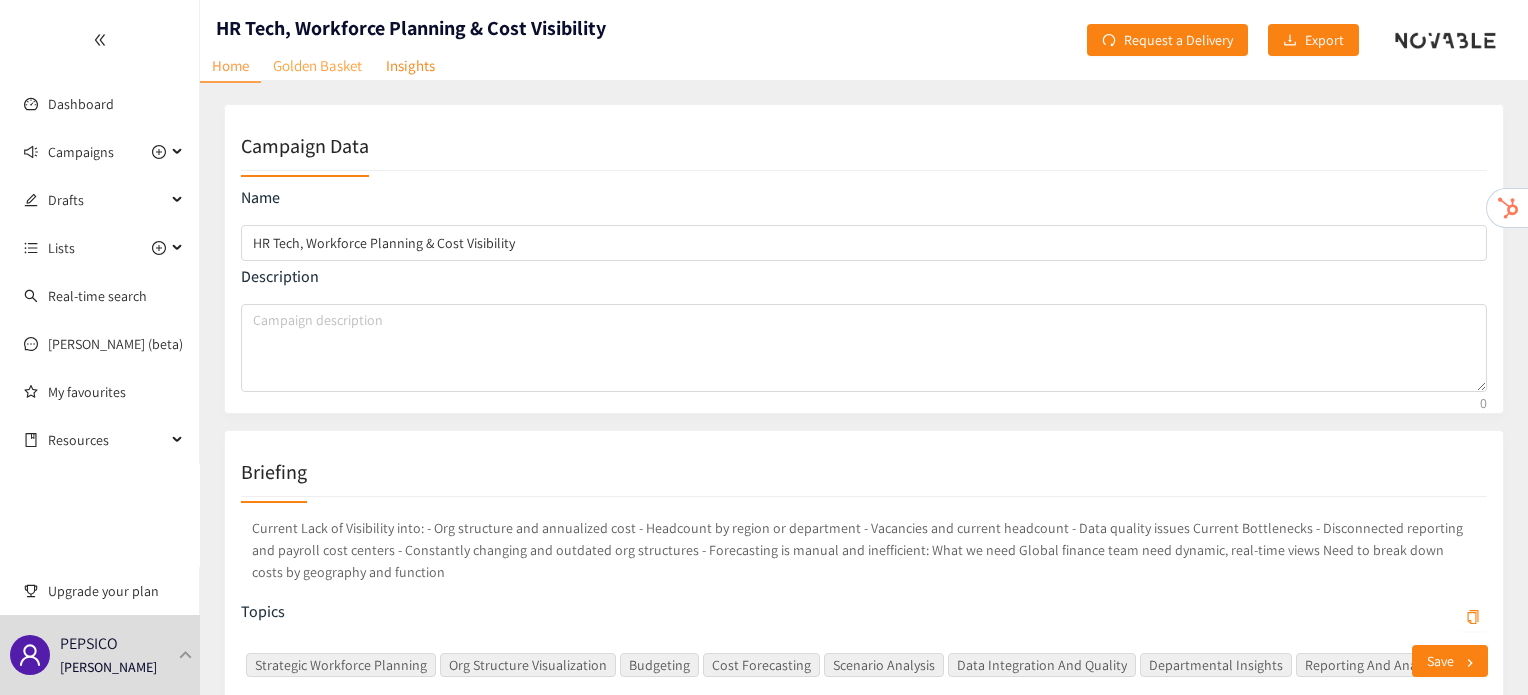 click on "Golden Basket" at bounding box center [317, 65] 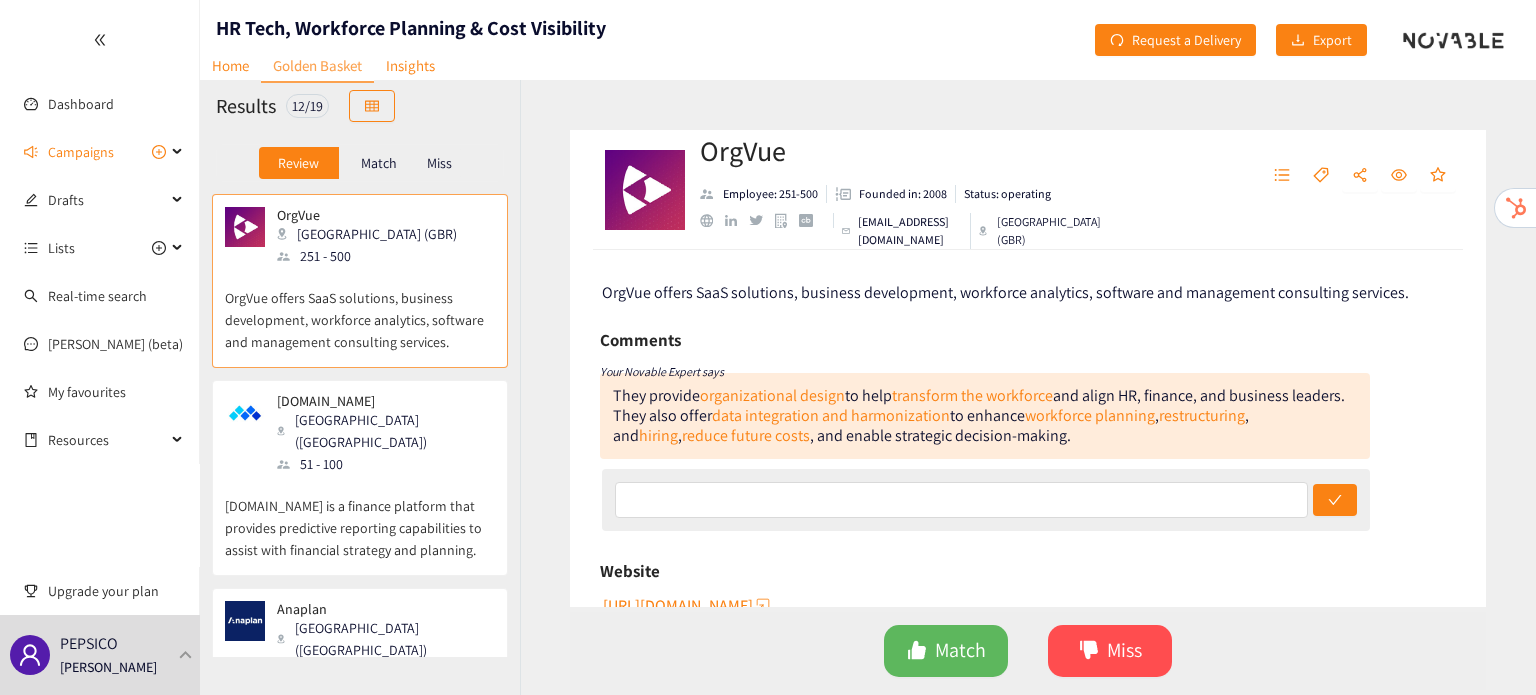 click on "Match" at bounding box center [379, 163] 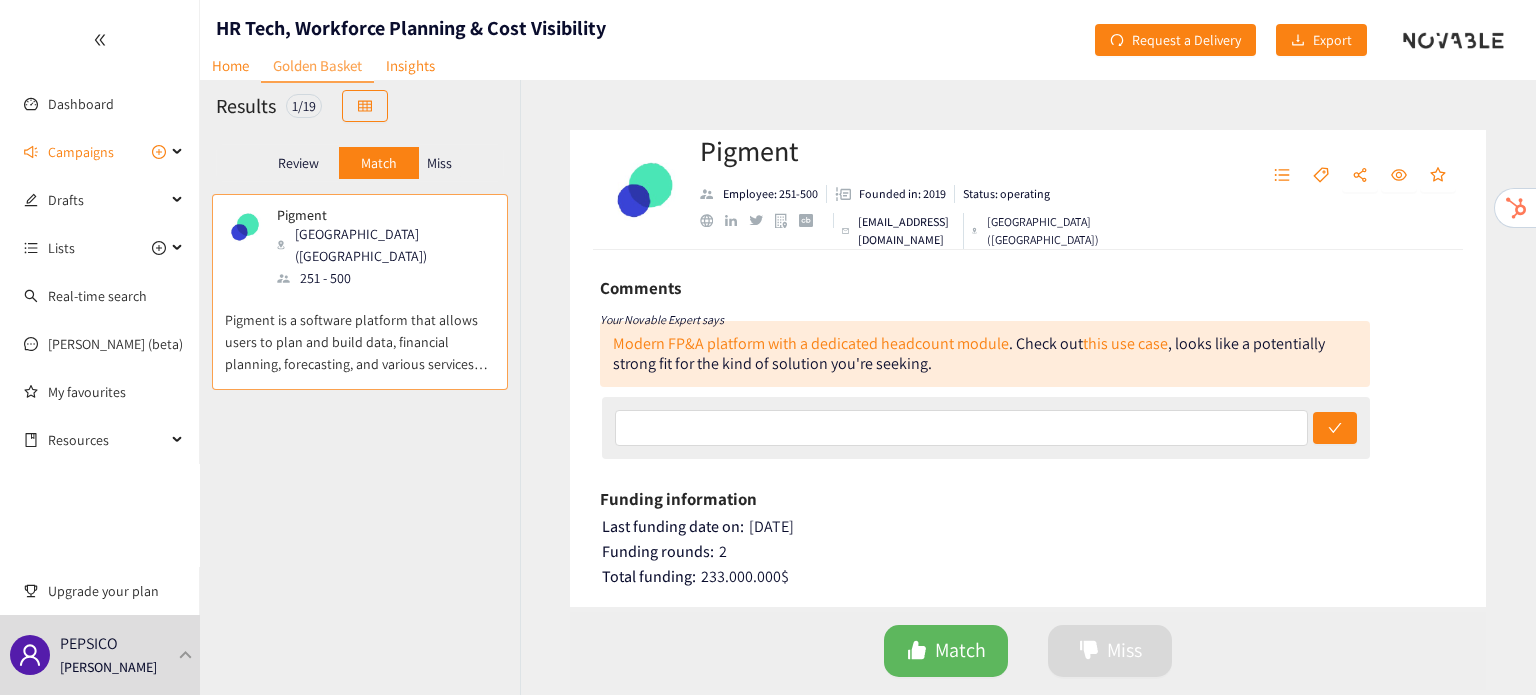 scroll, scrollTop: 140, scrollLeft: 0, axis: vertical 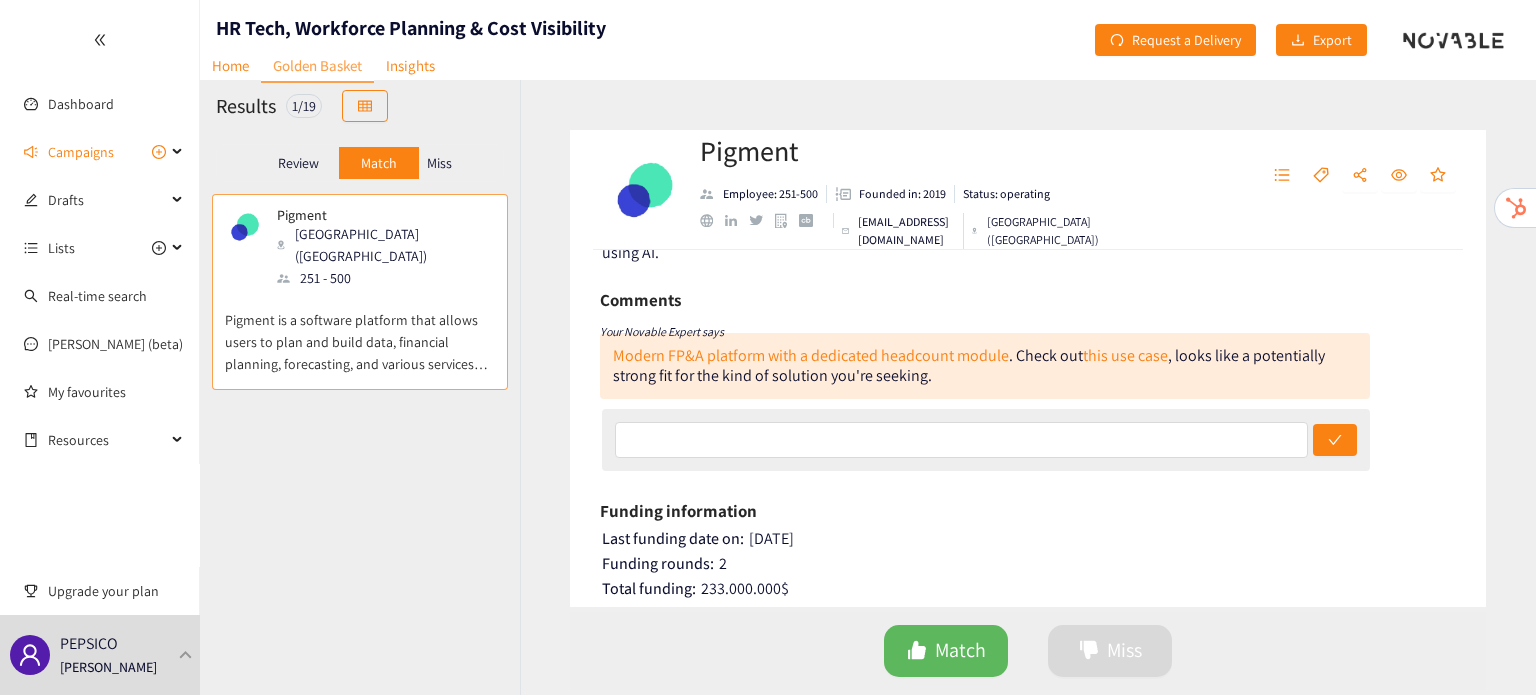 click on "Miss" at bounding box center (439, 163) 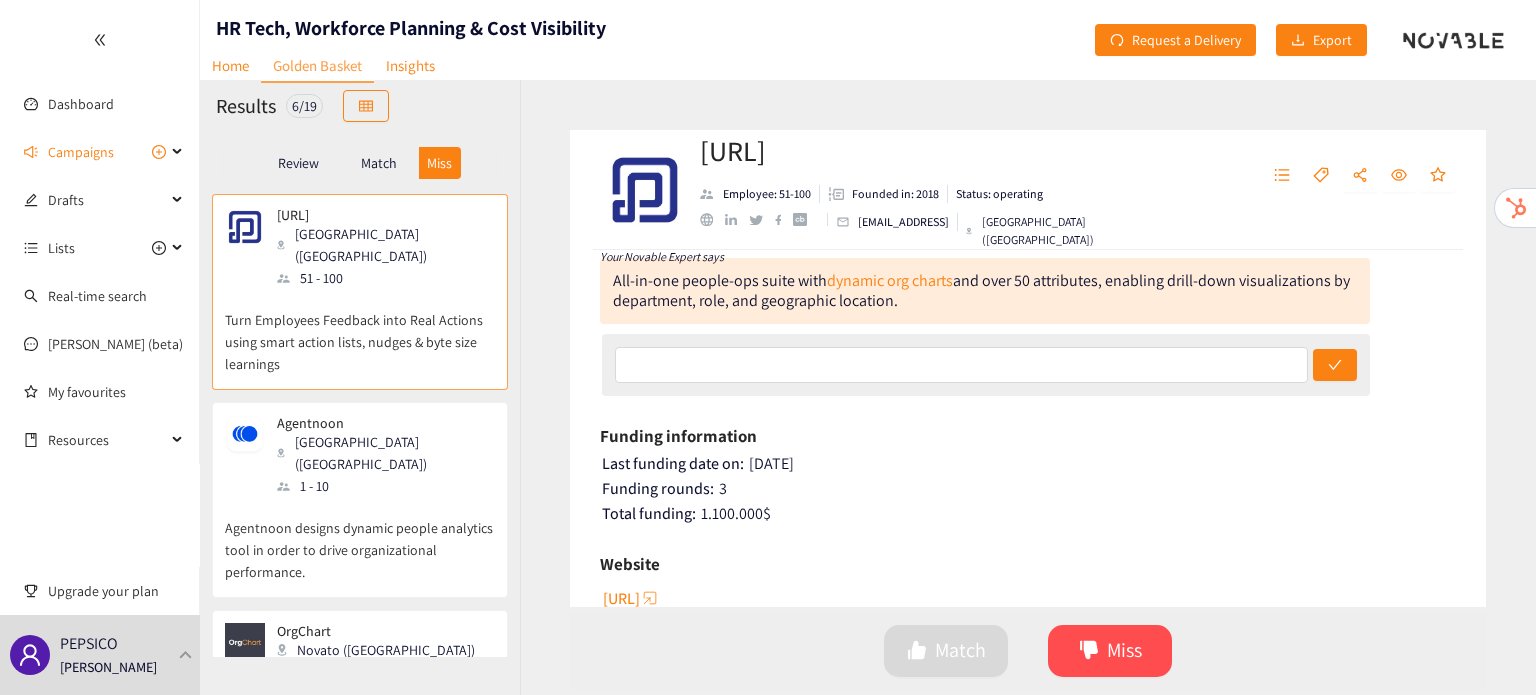 scroll, scrollTop: 240, scrollLeft: 0, axis: vertical 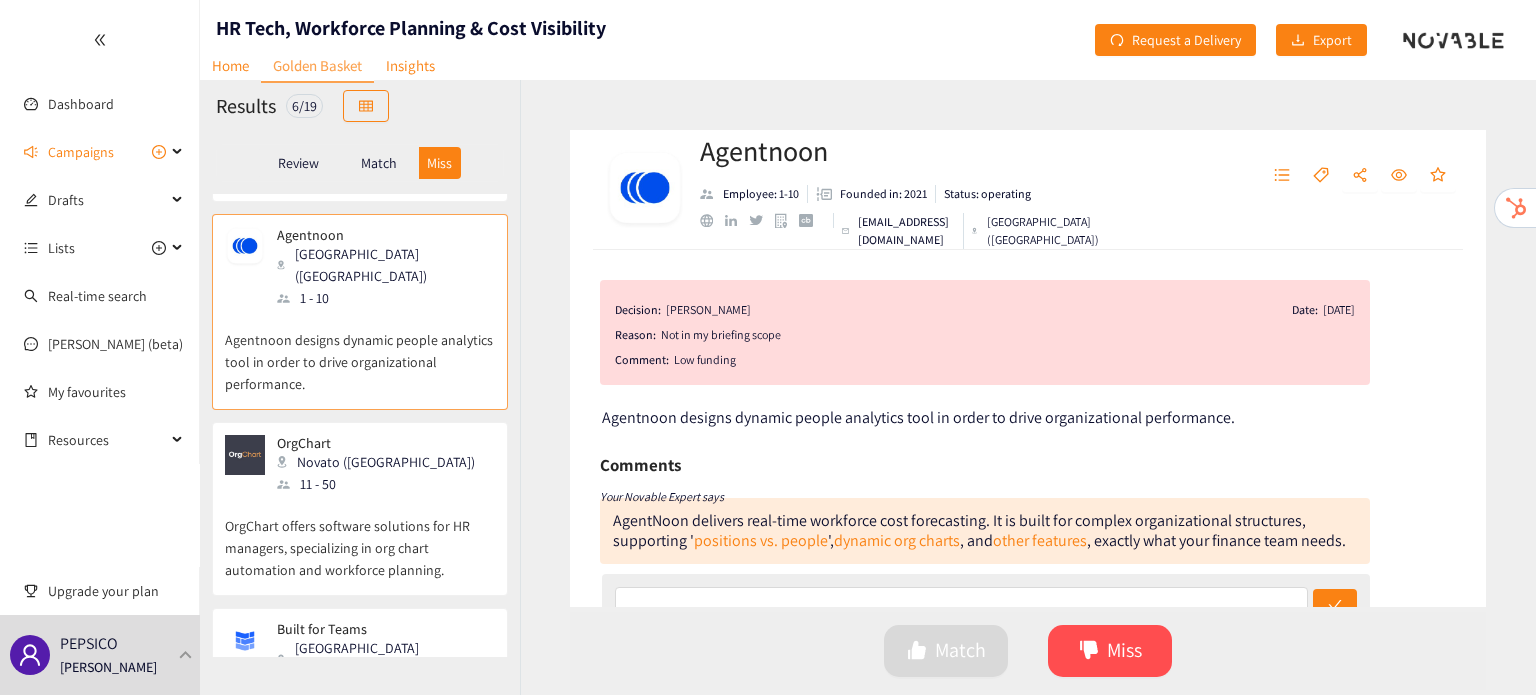 click on "OrgChart offers software solutions for HR managers, specializing in org chart automation and workforce planning." at bounding box center [360, 538] 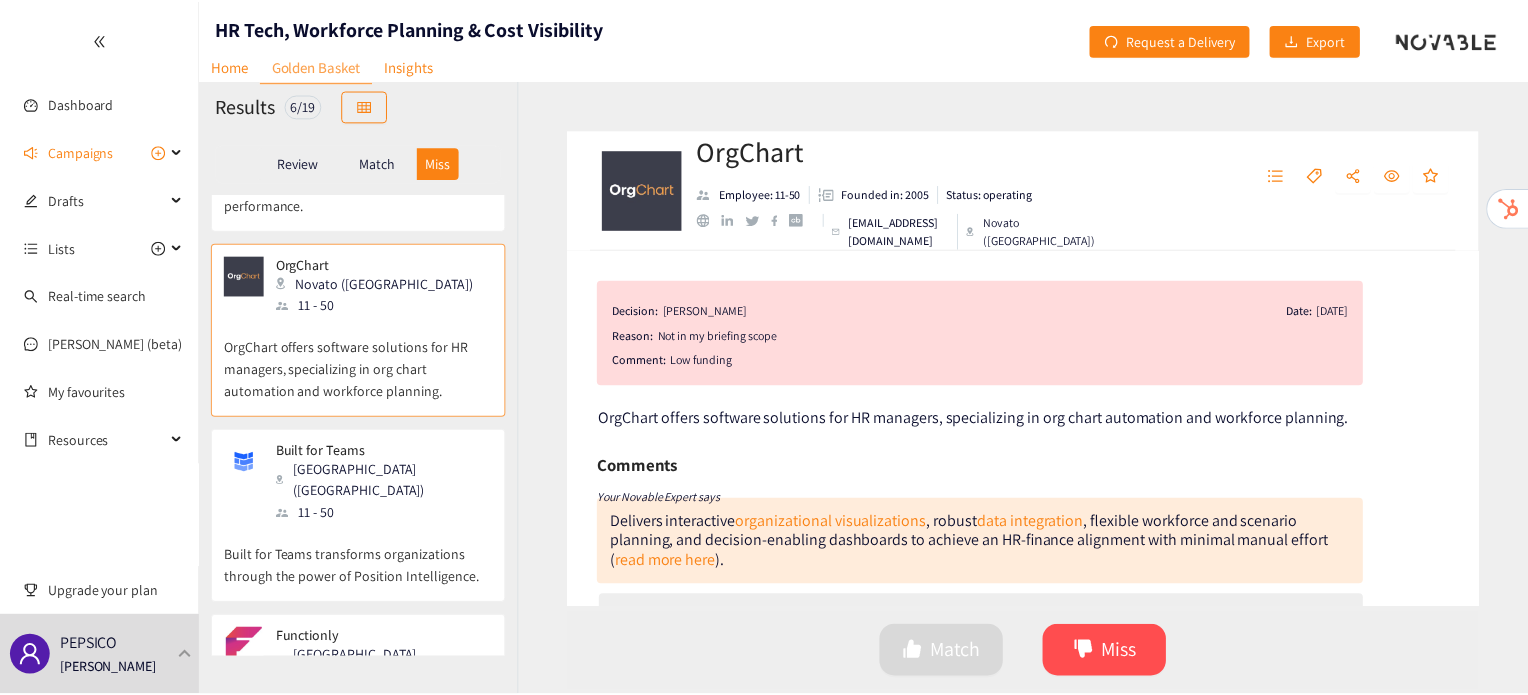 scroll, scrollTop: 380, scrollLeft: 0, axis: vertical 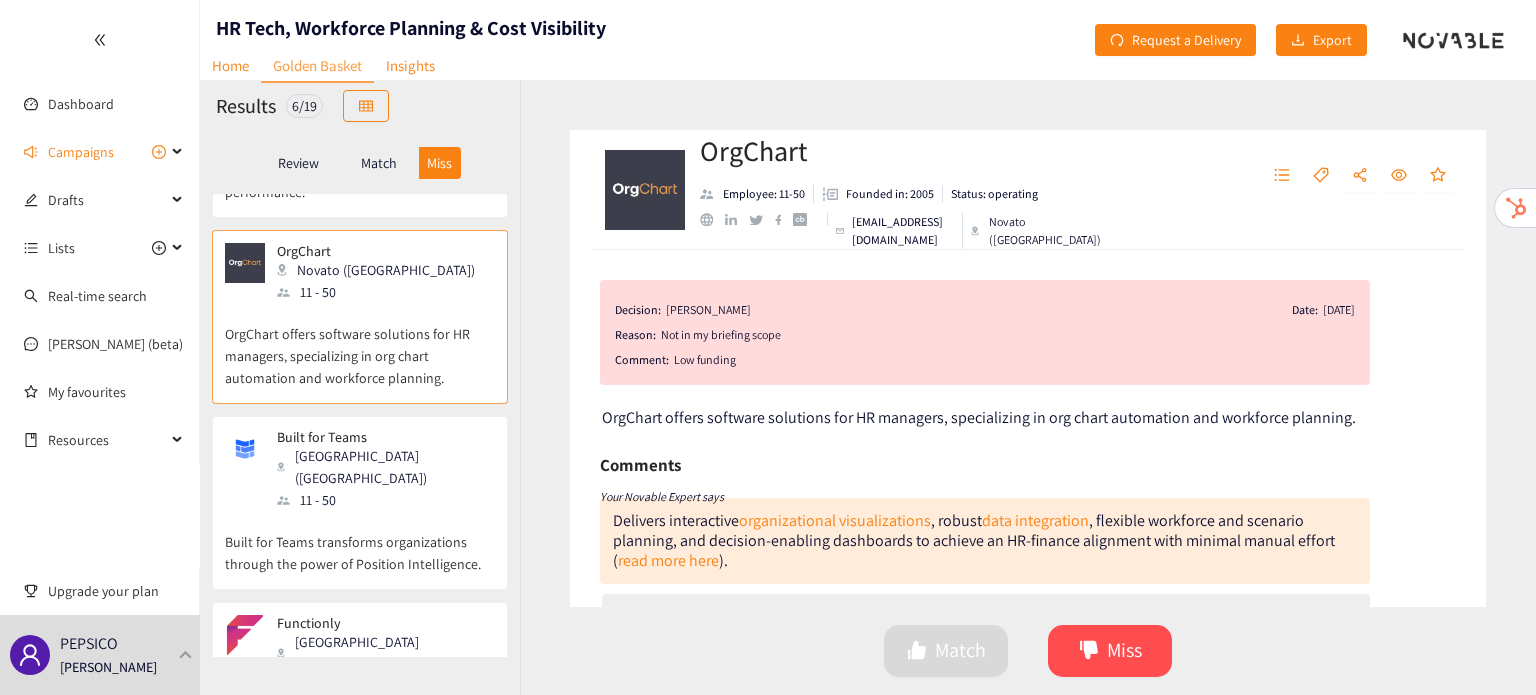 click on "Built for Teams transforms organizations through the power of Position Intelligence." at bounding box center (360, 543) 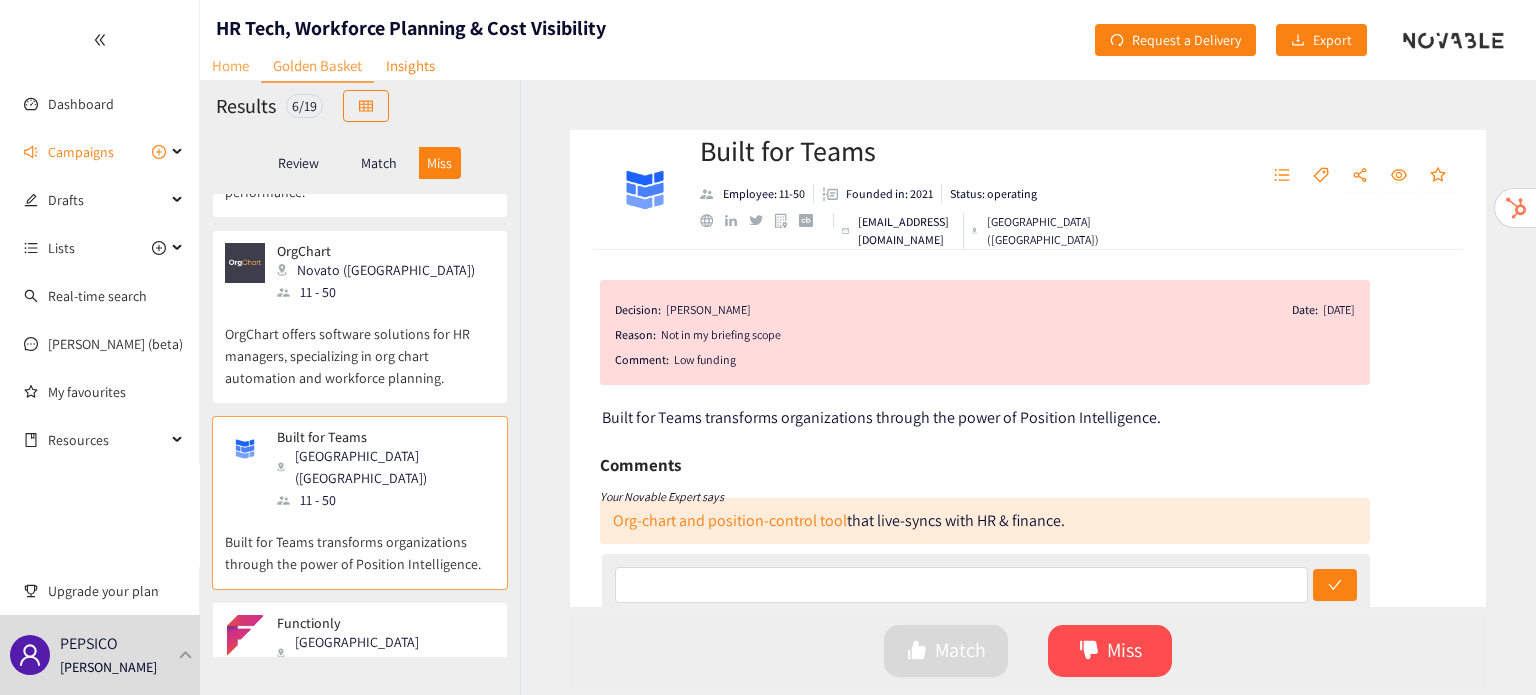 click on "Home" at bounding box center [230, 65] 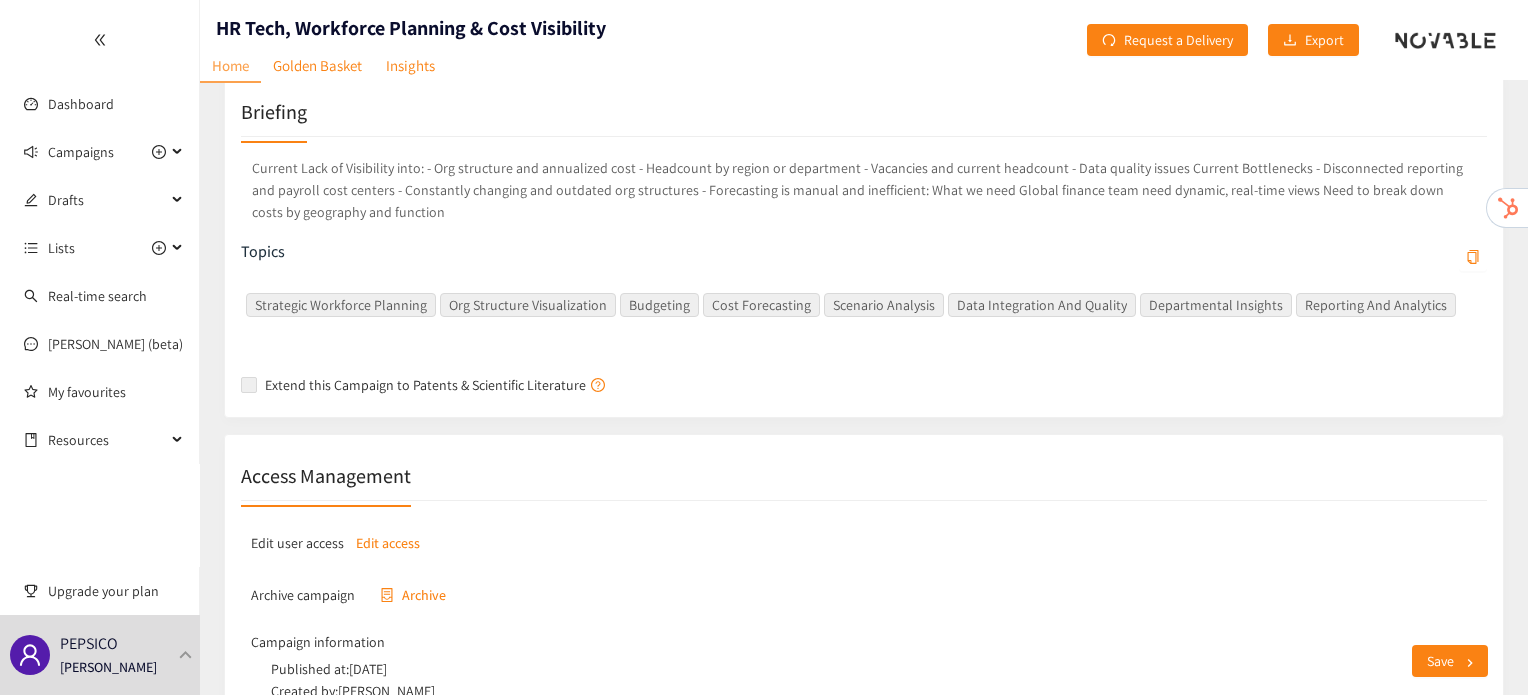 scroll, scrollTop: 474, scrollLeft: 0, axis: vertical 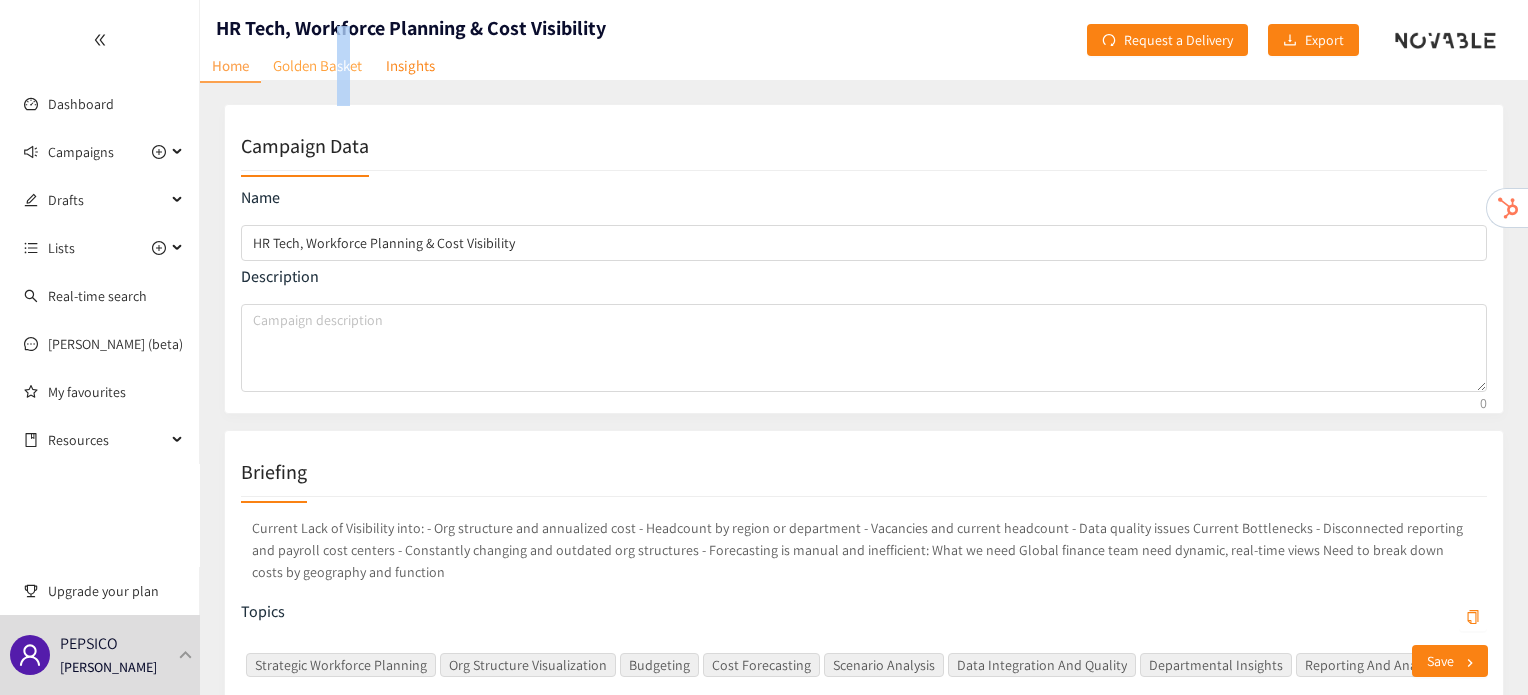 drag, startPoint x: 336, startPoint y: 45, endPoint x: 348, endPoint y: 68, distance: 25.942244 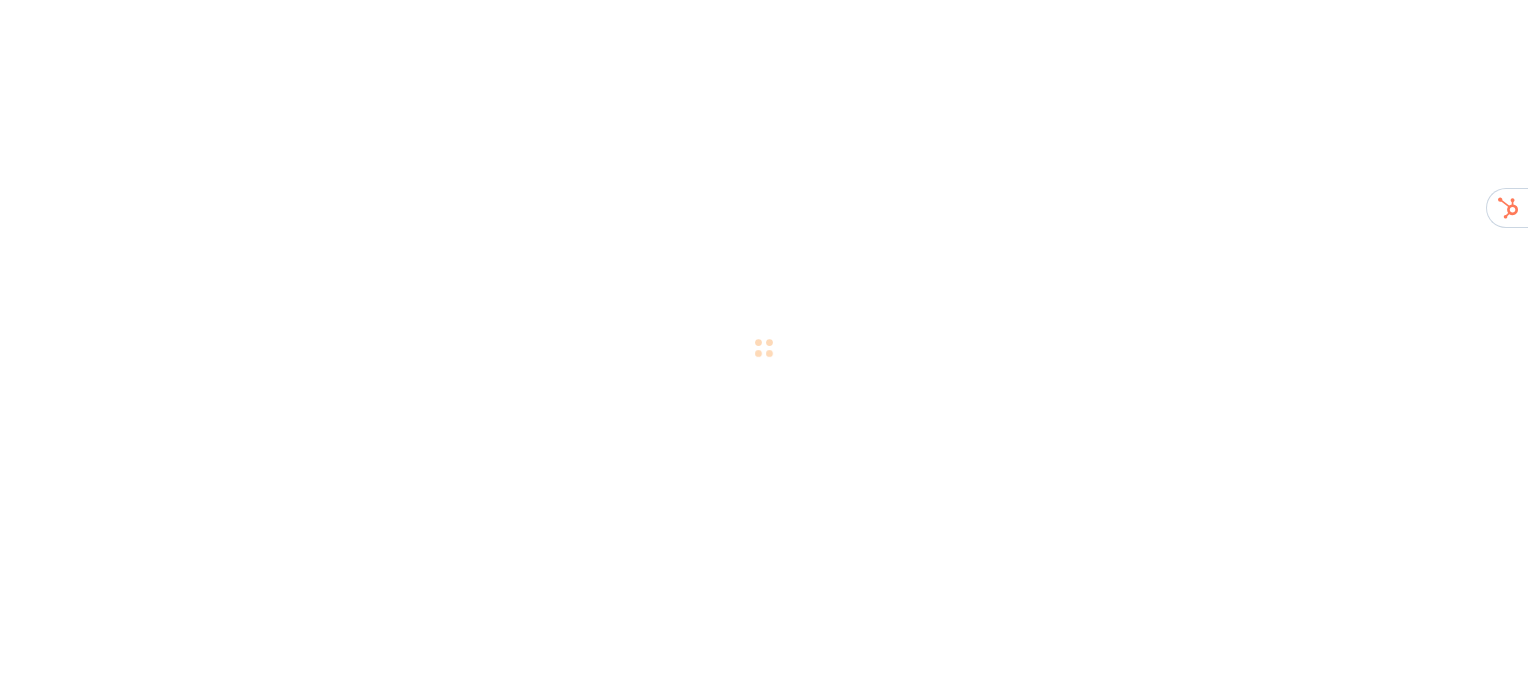 scroll, scrollTop: 0, scrollLeft: 0, axis: both 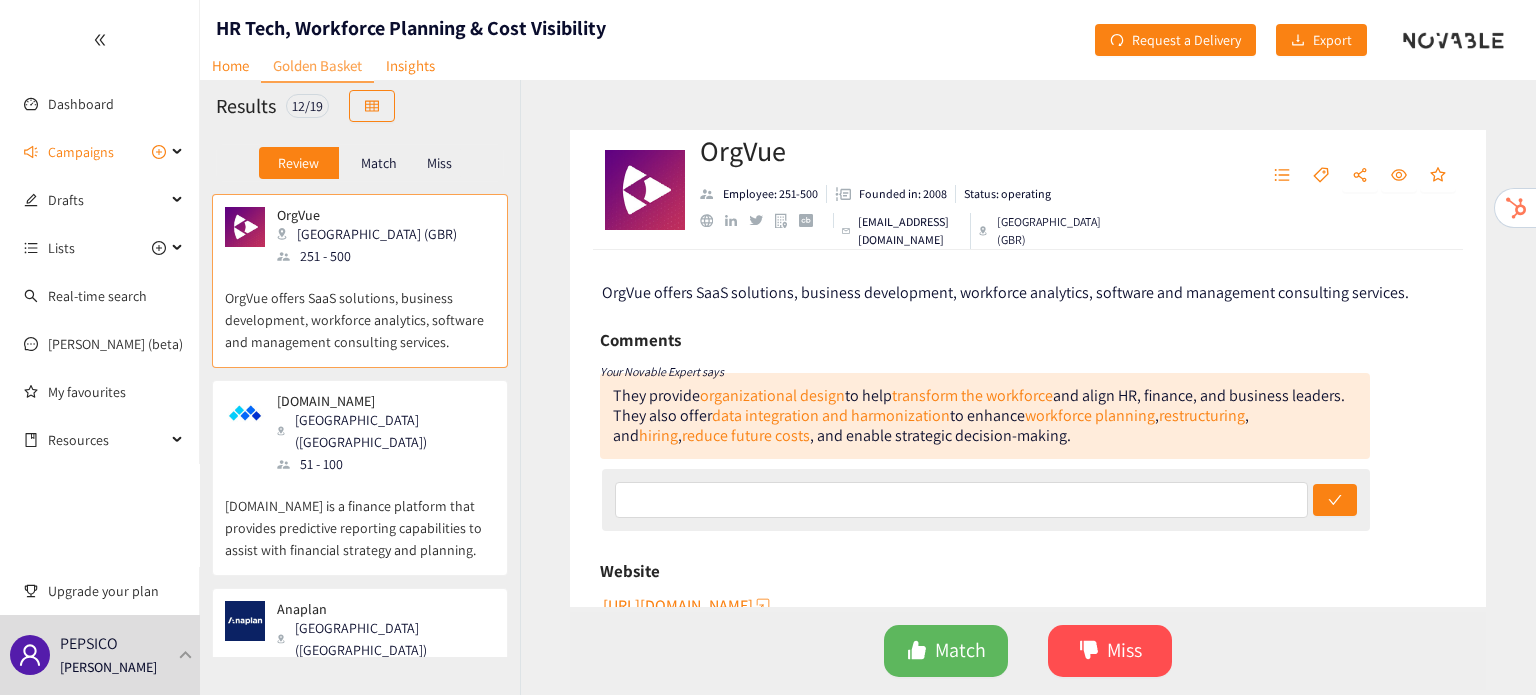 click on "Miss" at bounding box center [440, 163] 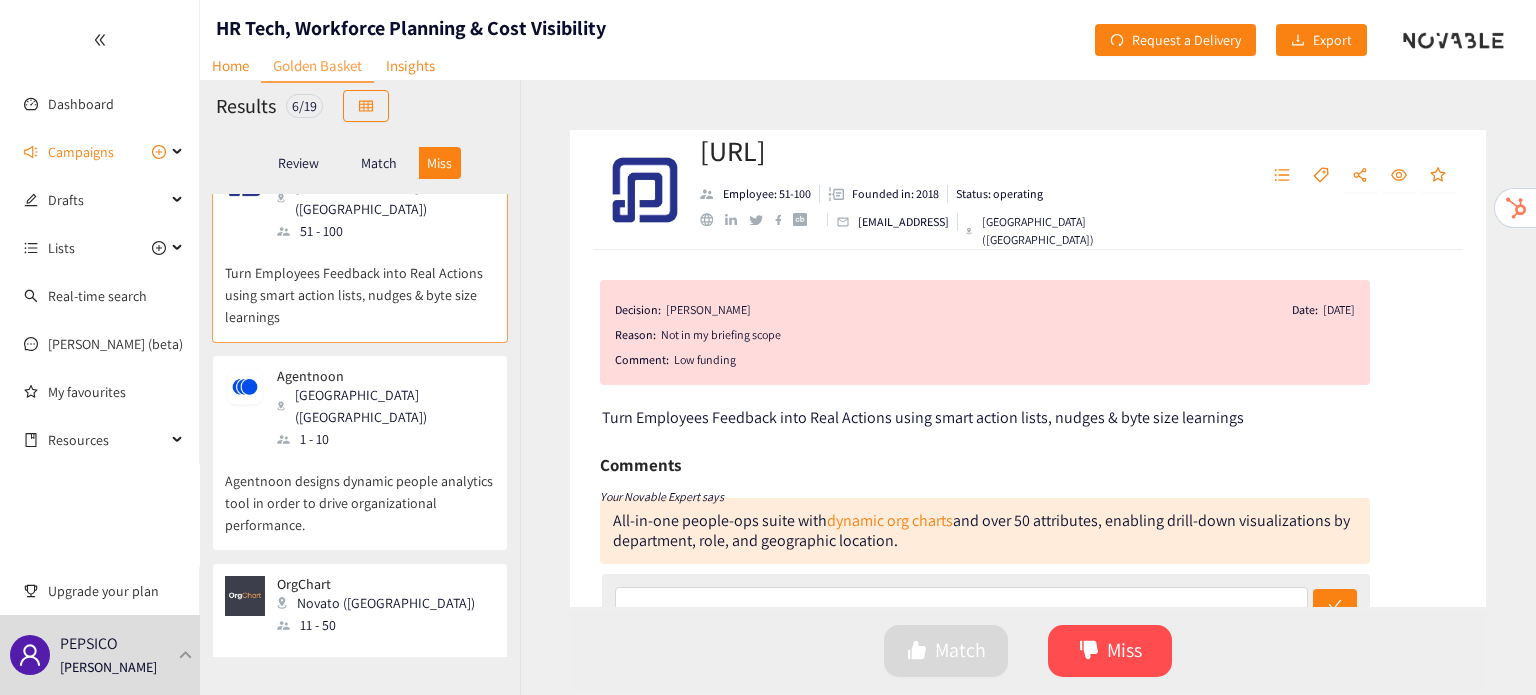 click on "Agentnoon   [GEOGRAPHIC_DATA] ([GEOGRAPHIC_DATA])     1 - 10" at bounding box center (360, 409) 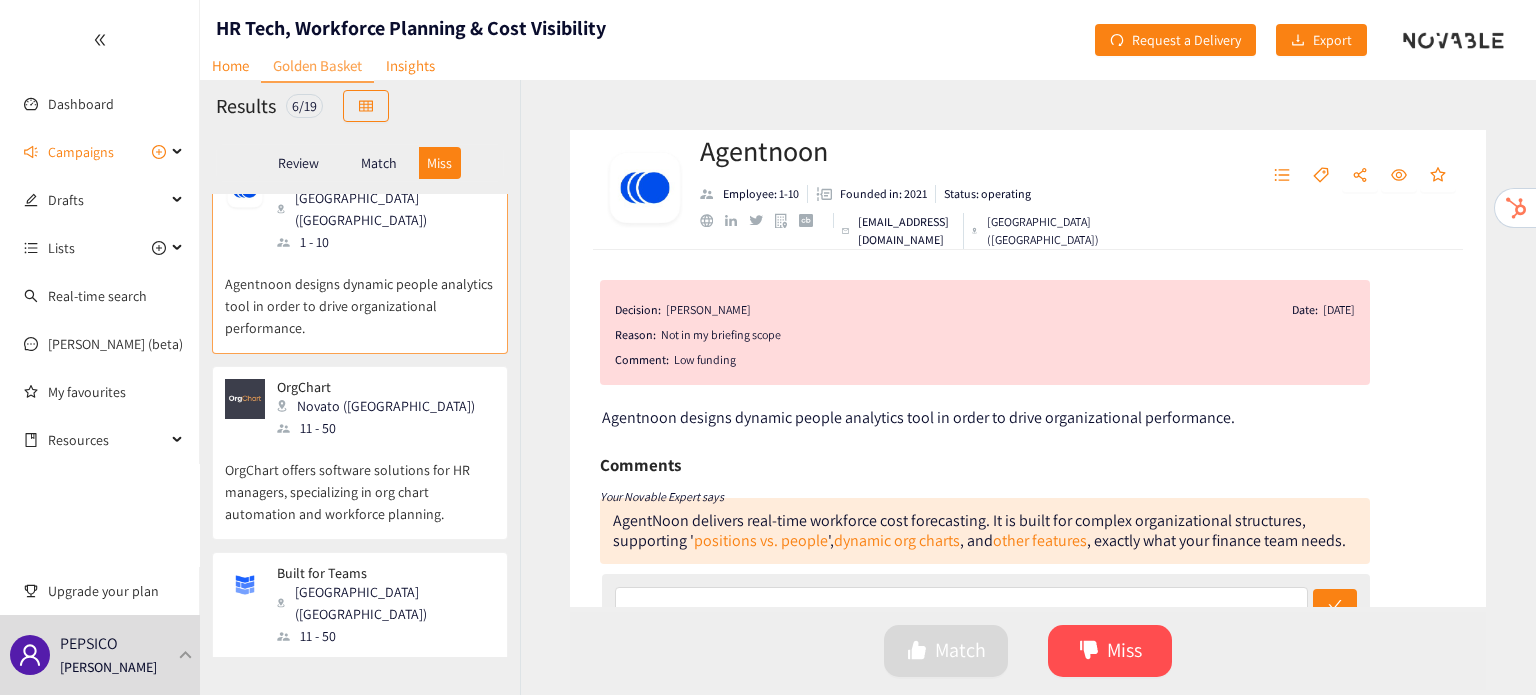 scroll, scrollTop: 280, scrollLeft: 0, axis: vertical 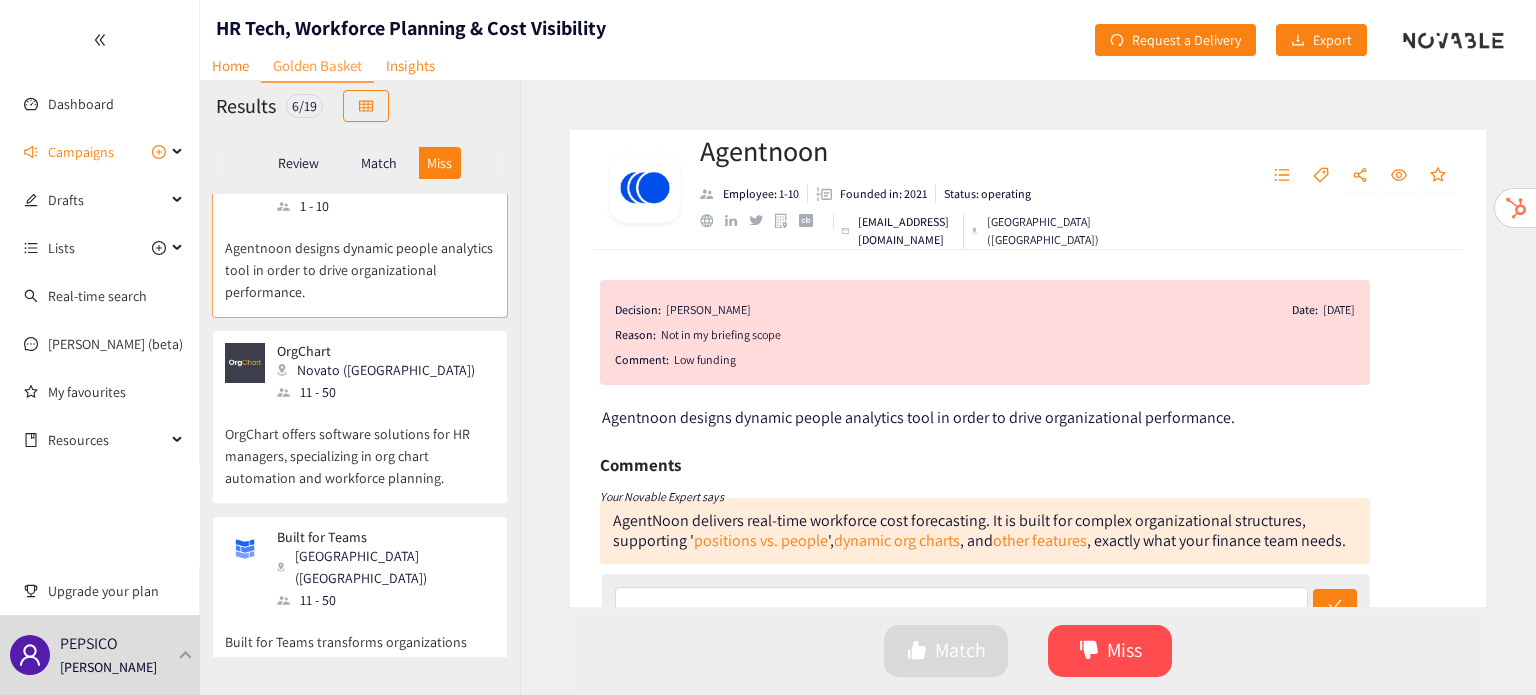 click on "OrgChart offers software solutions for HR managers, specializing in org chart automation and workforce planning." at bounding box center (360, 446) 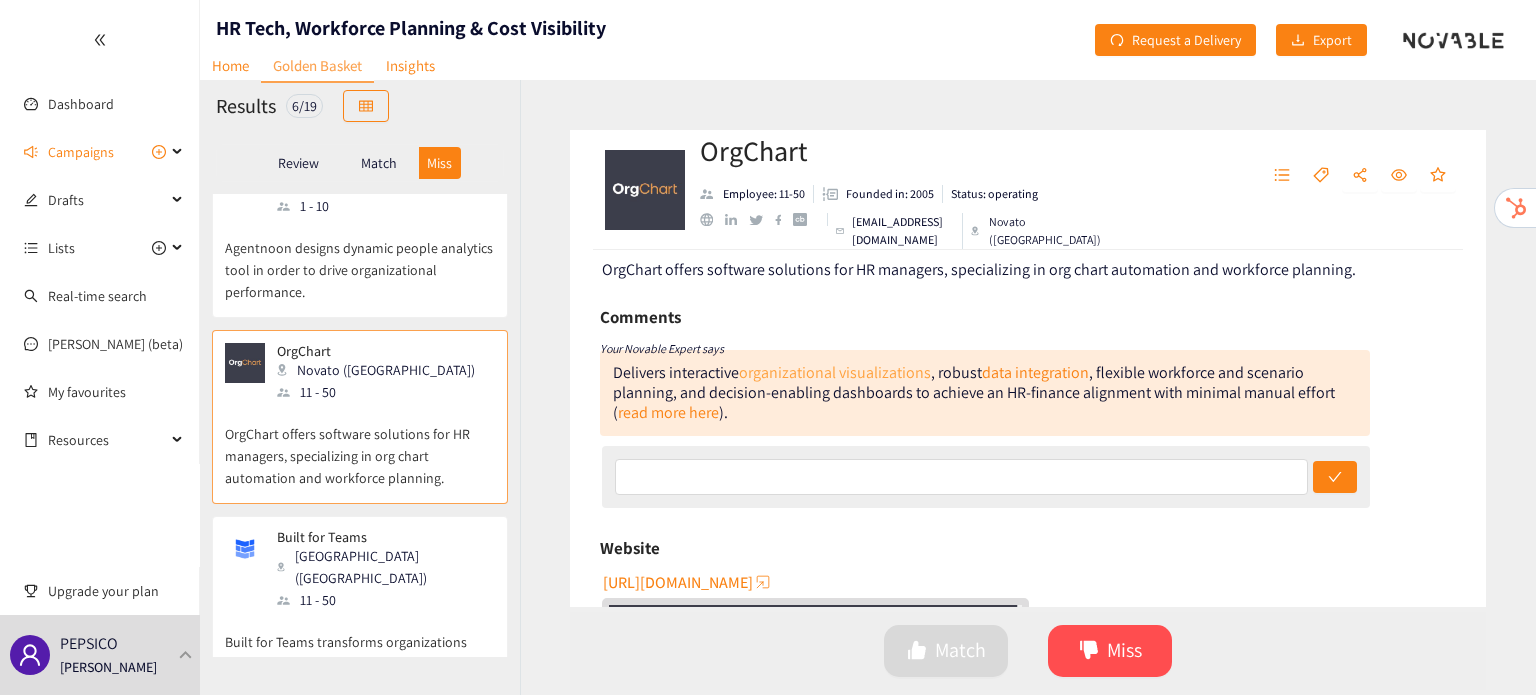 scroll, scrollTop: 0, scrollLeft: 0, axis: both 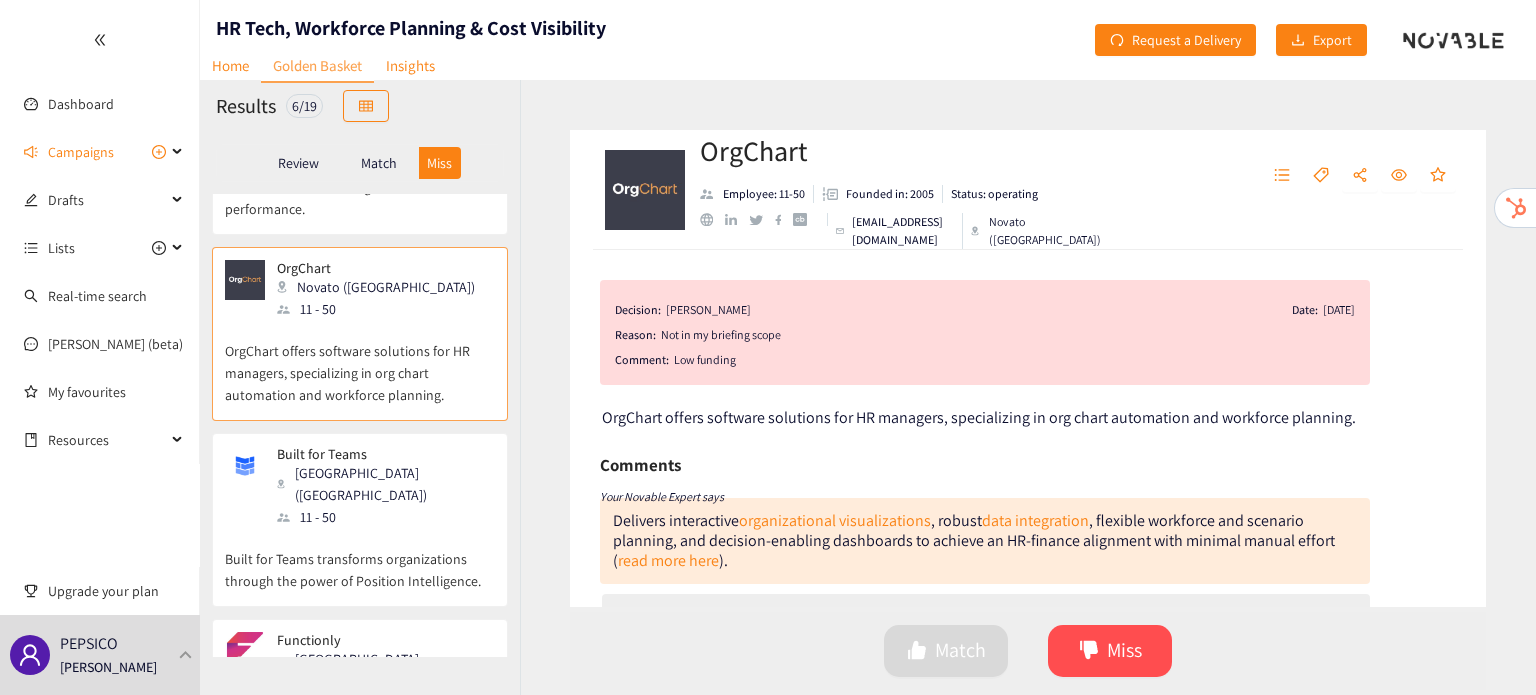 click on "Built for Teams   [GEOGRAPHIC_DATA] ([GEOGRAPHIC_DATA])     11 - 50" at bounding box center (360, 487) 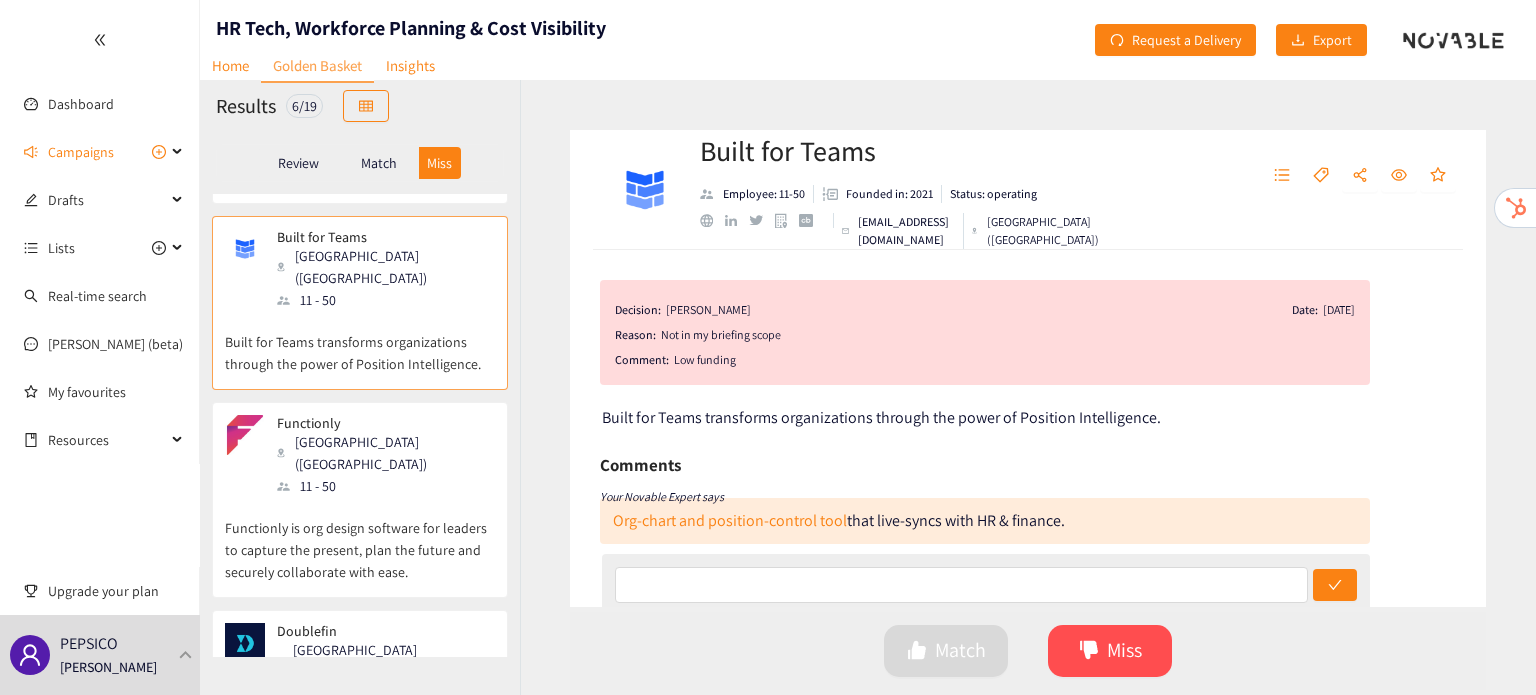 scroll, scrollTop: 606, scrollLeft: 0, axis: vertical 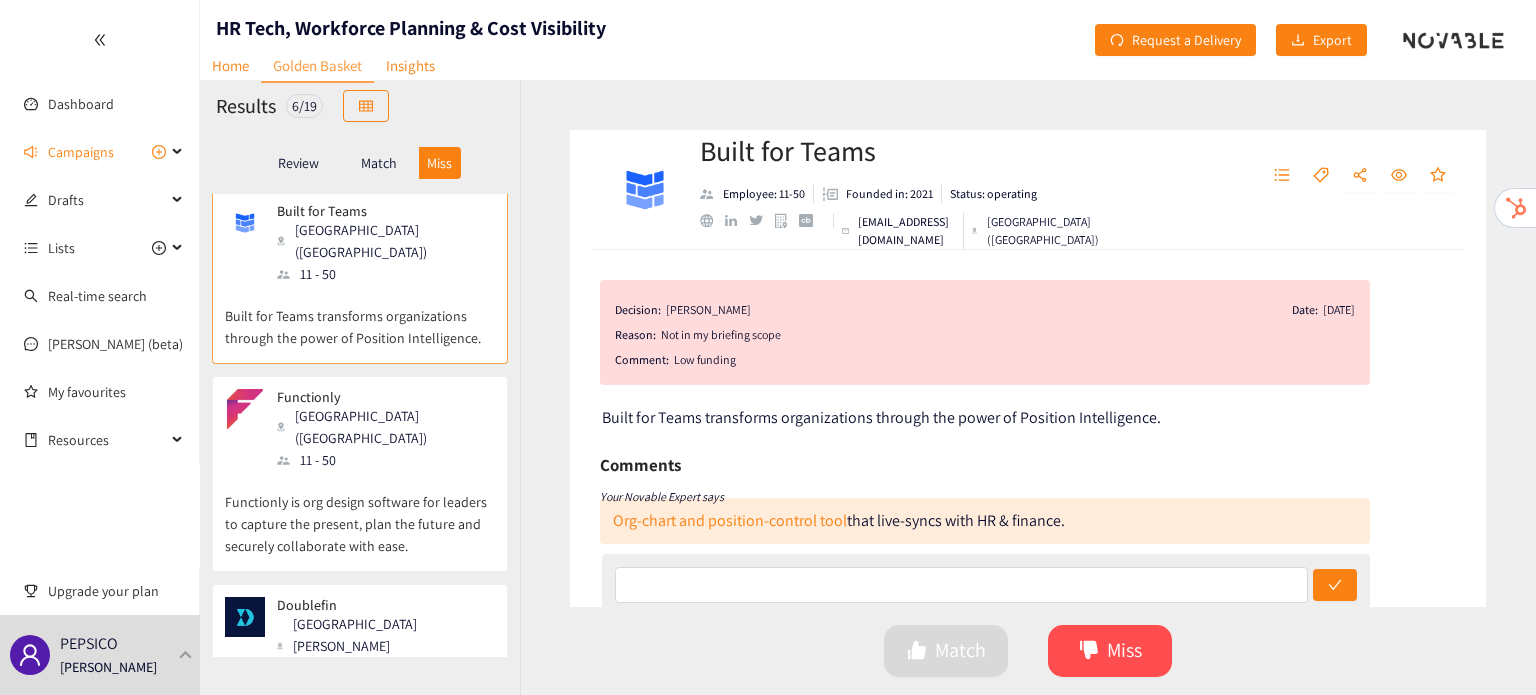 click on "Functionly is org design software for leaders to capture the present, plan the future and securely collaborate with ease." at bounding box center (360, 514) 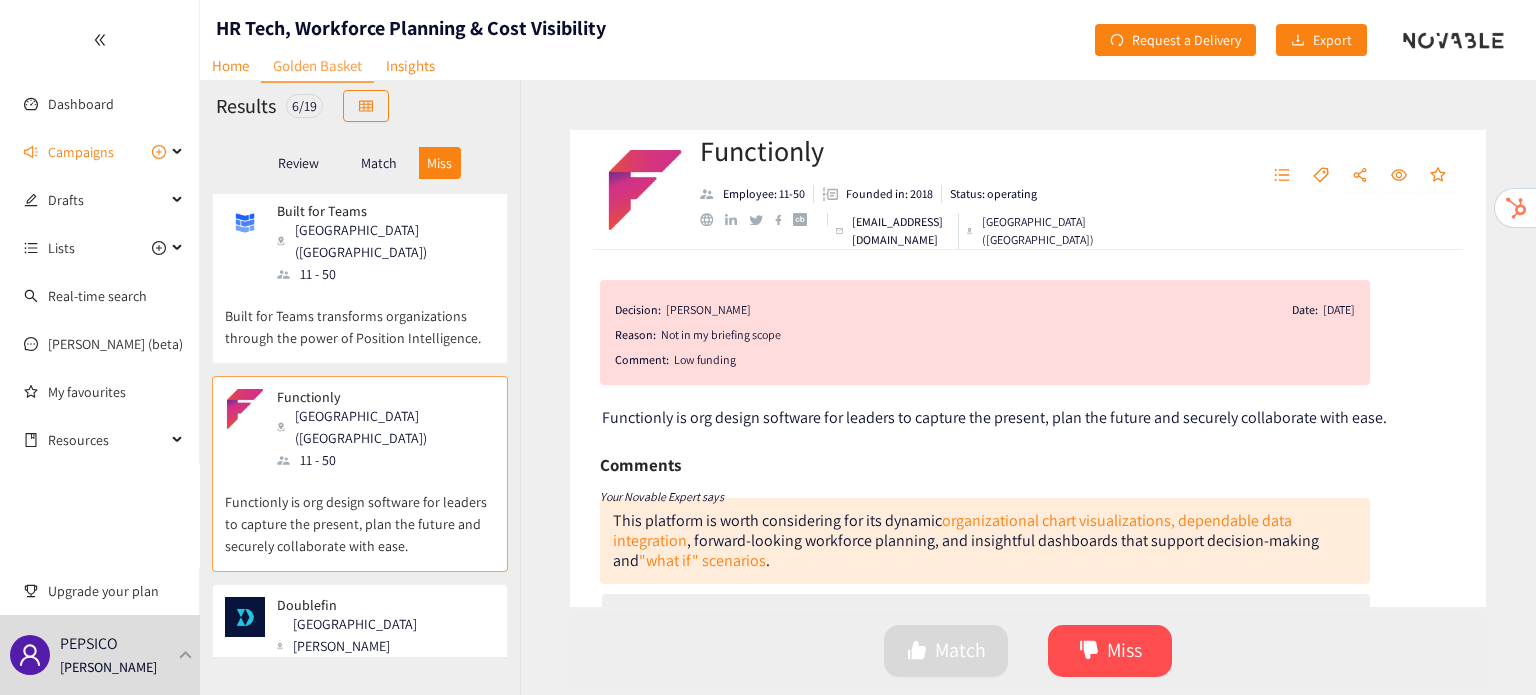 click on "11 - 50" at bounding box center [385, 690] 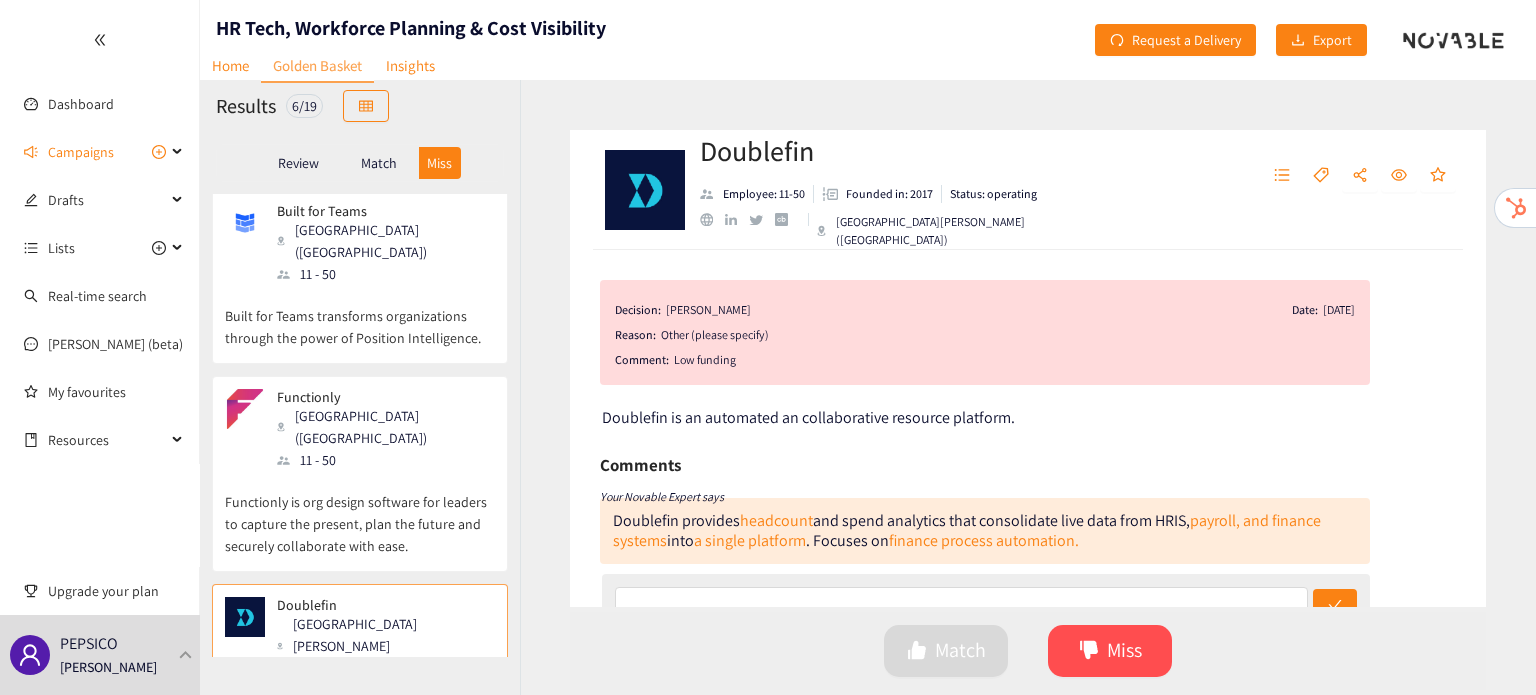 click on "Match" at bounding box center [379, 163] 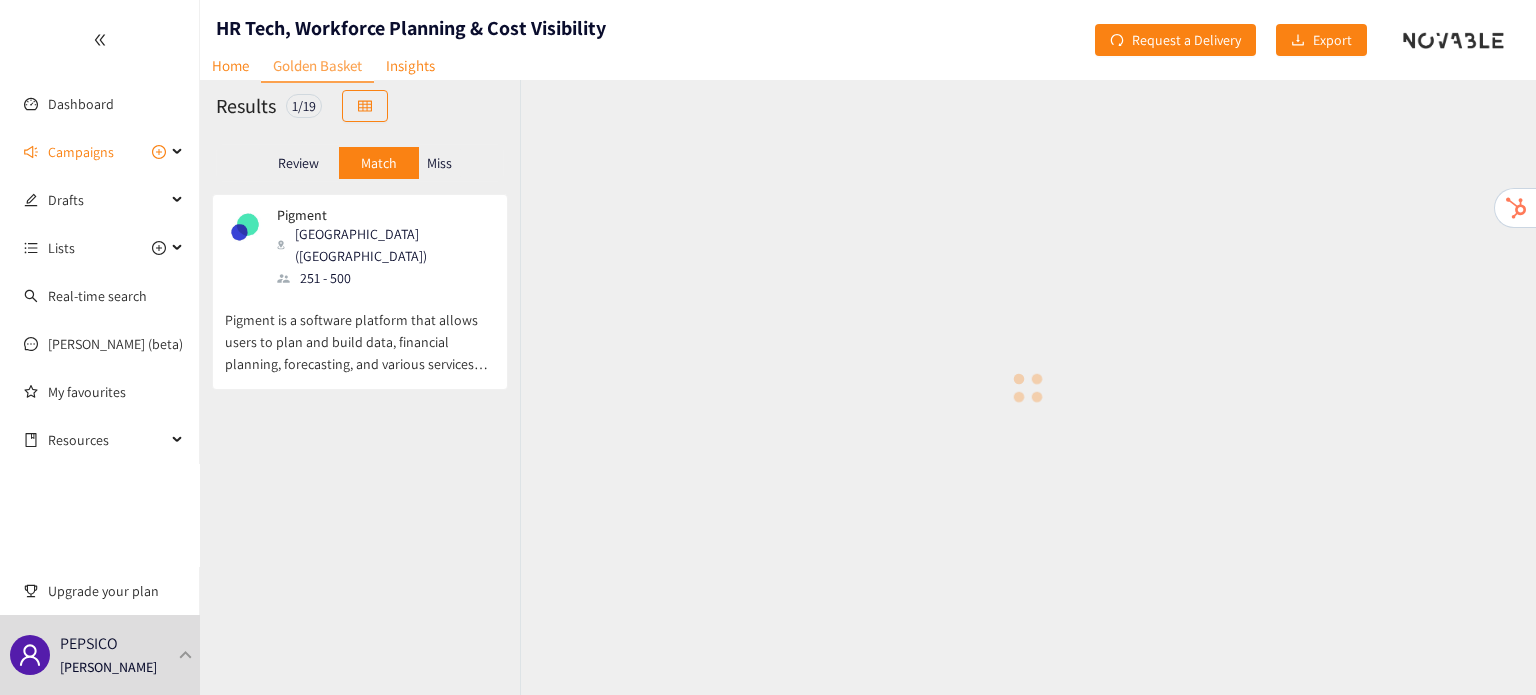 scroll, scrollTop: 0, scrollLeft: 0, axis: both 